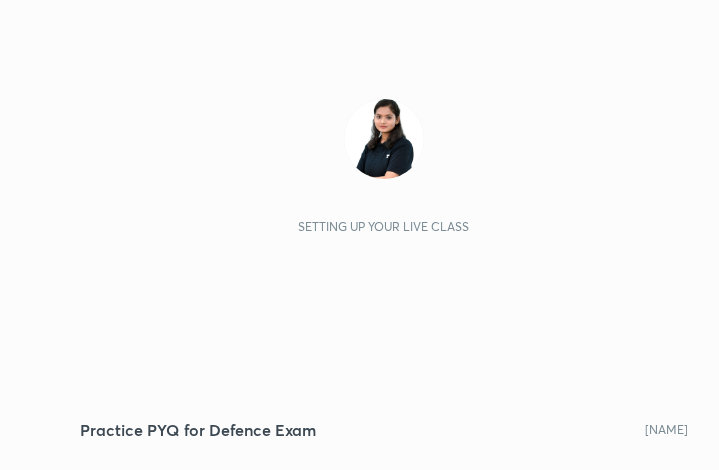 scroll, scrollTop: 0, scrollLeft: 0, axis: both 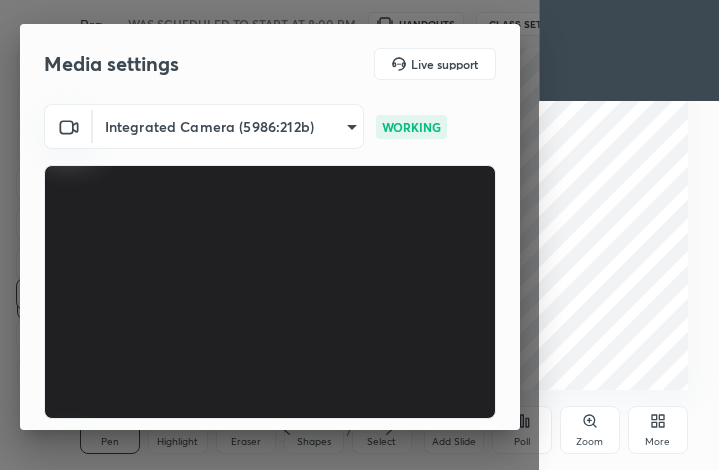 click on "More" at bounding box center [658, 430] 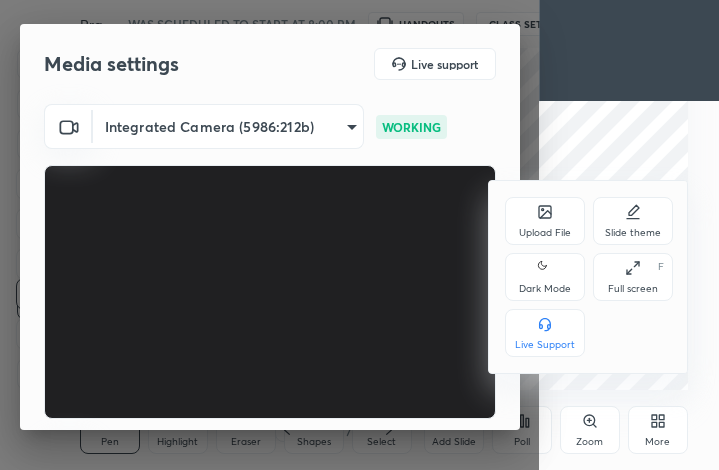click on "Full screen" at bounding box center [633, 289] 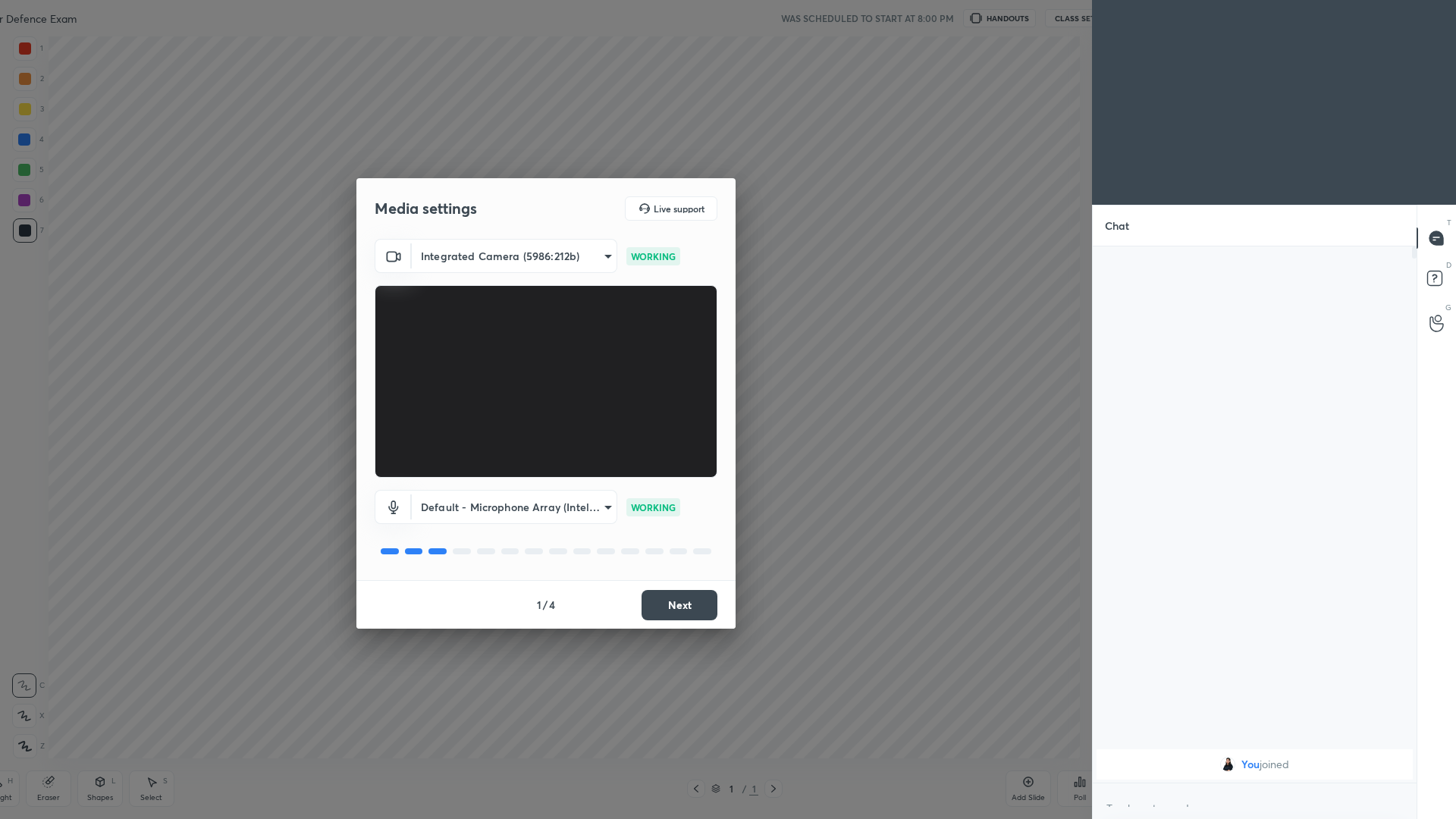 scroll, scrollTop: 75111, scrollLeft: 74492, axis: both 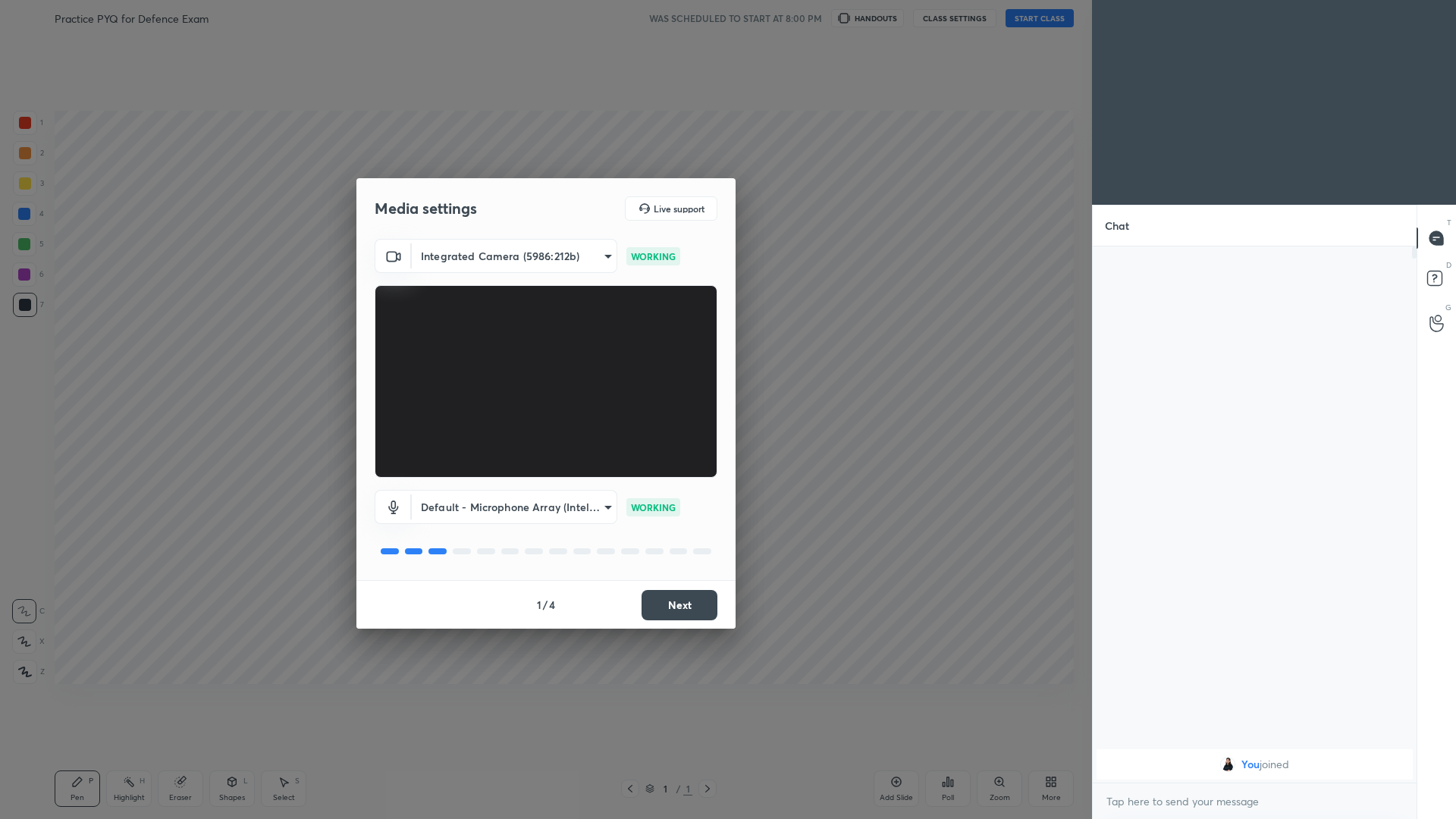 click on "Next" at bounding box center (679, 605) 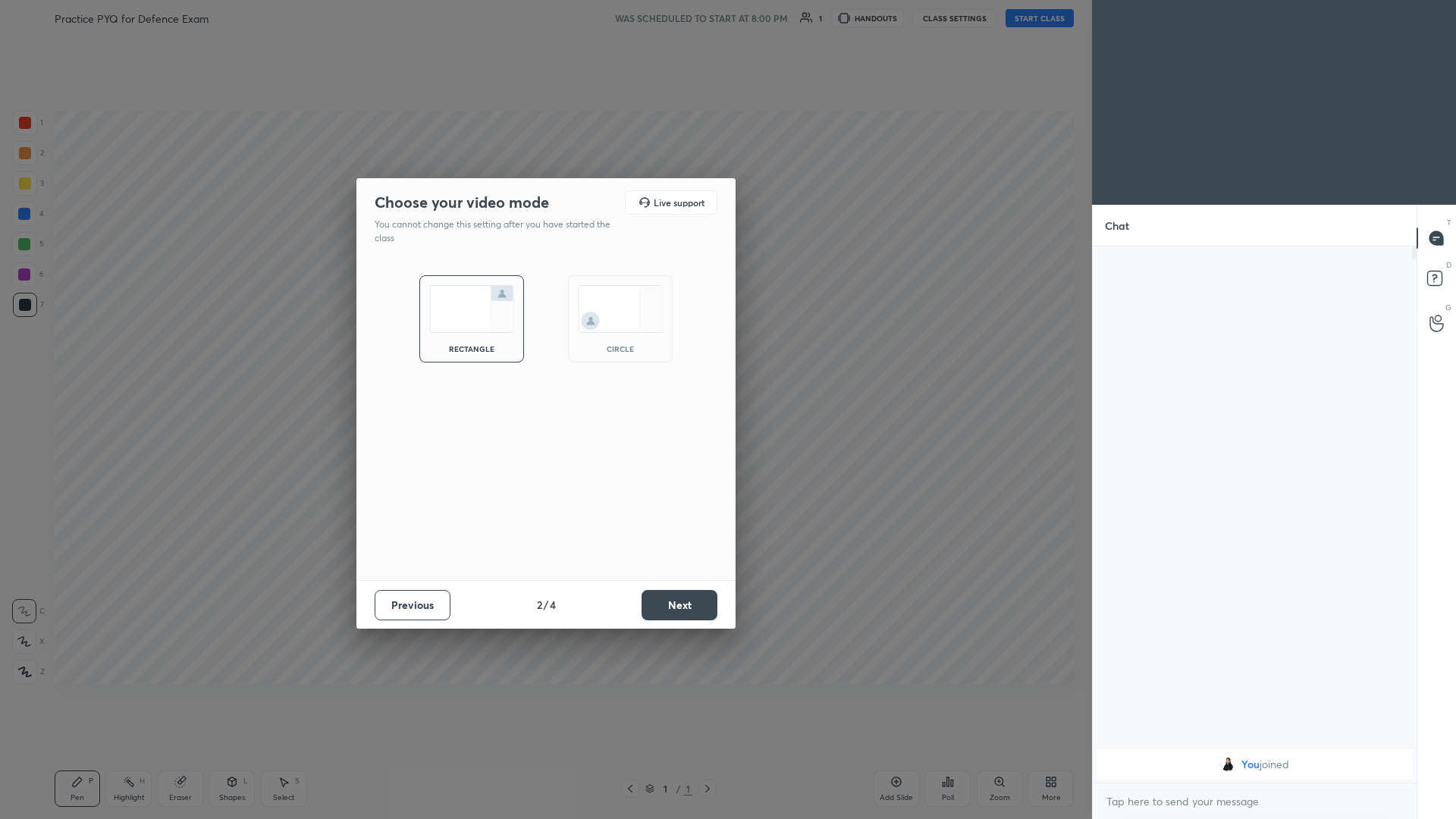 click at bounding box center (620, 309) 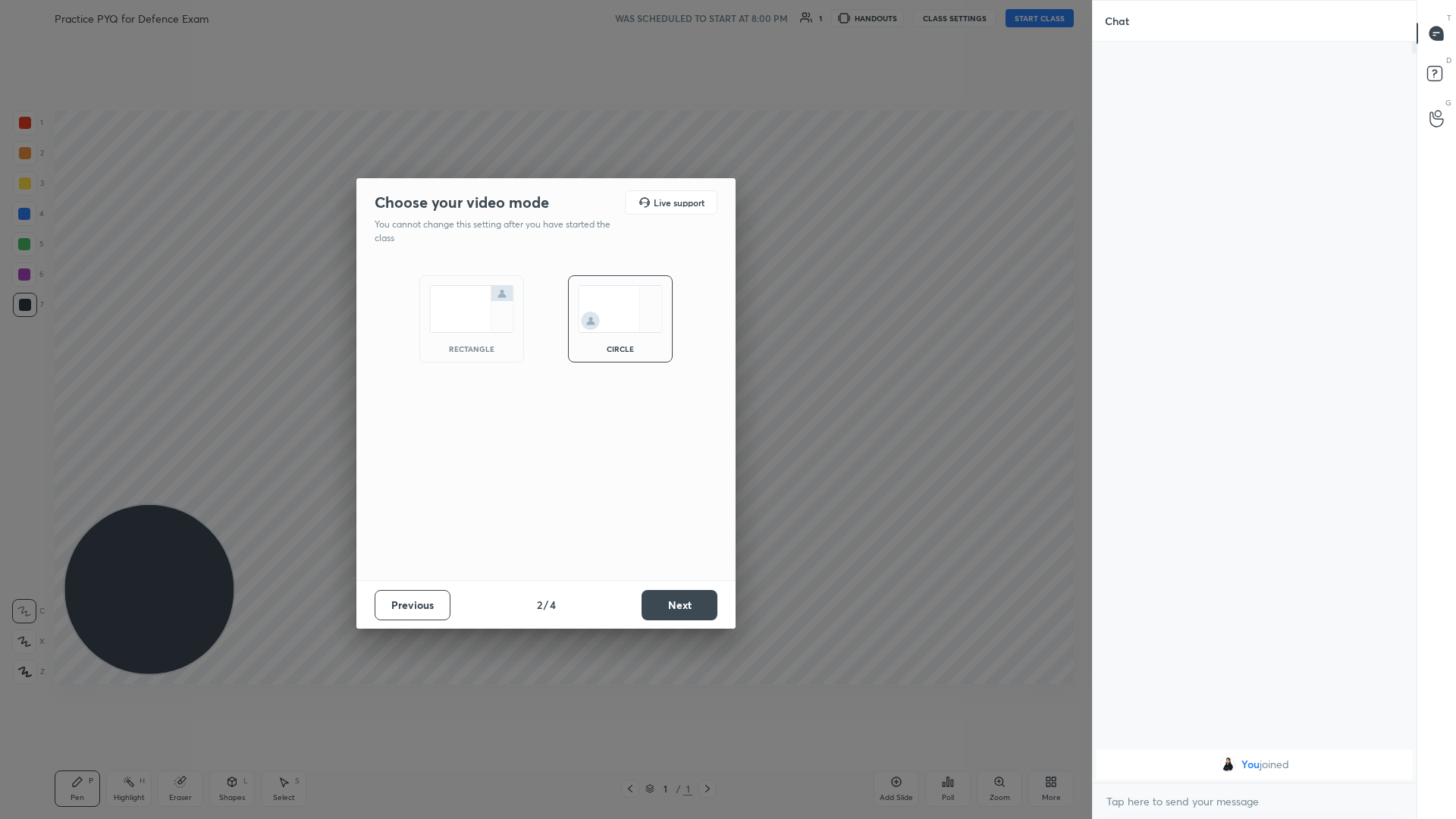 scroll, scrollTop: 5, scrollLeft: 5, axis: both 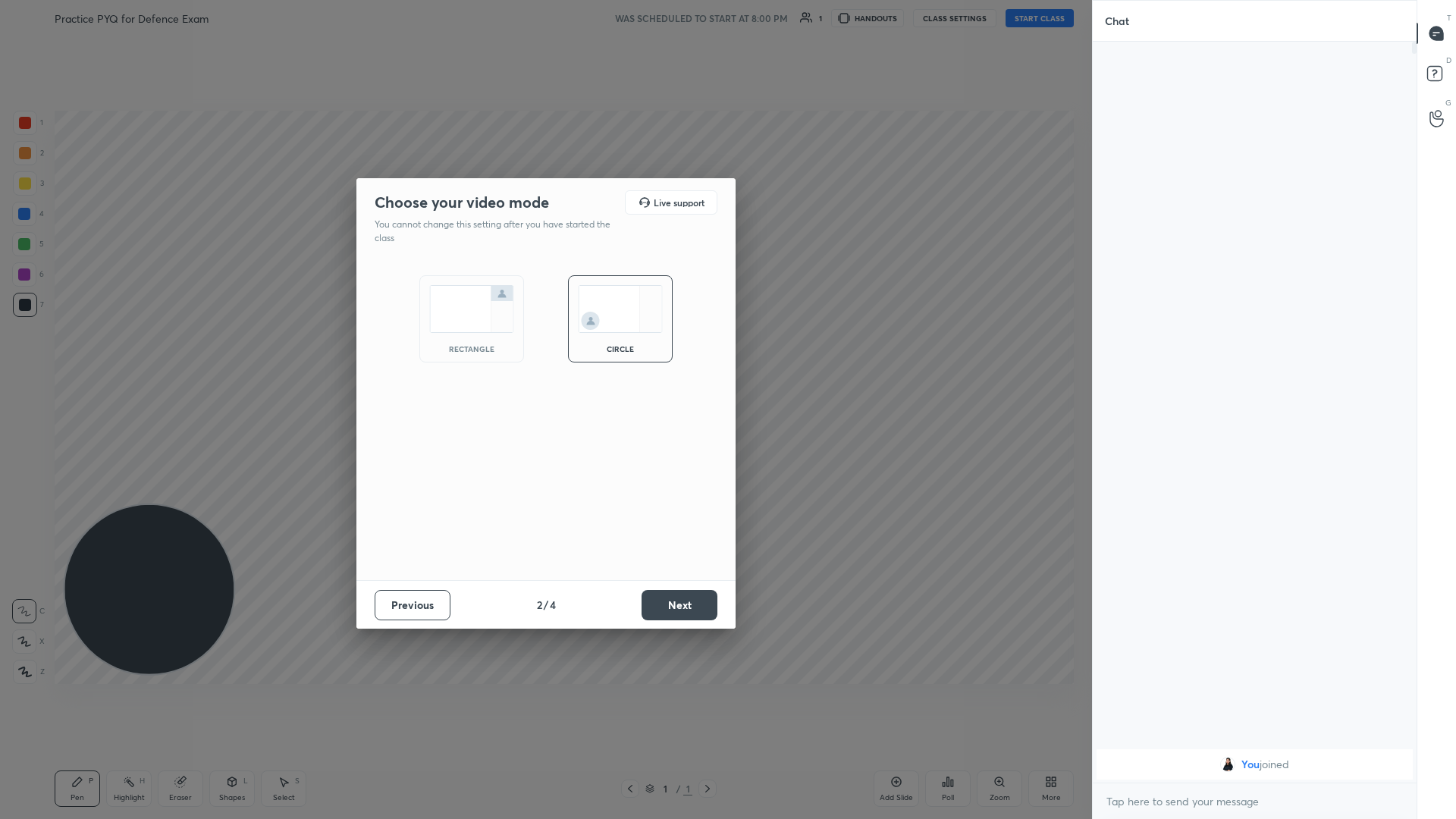 click on "Next" at bounding box center [679, 605] 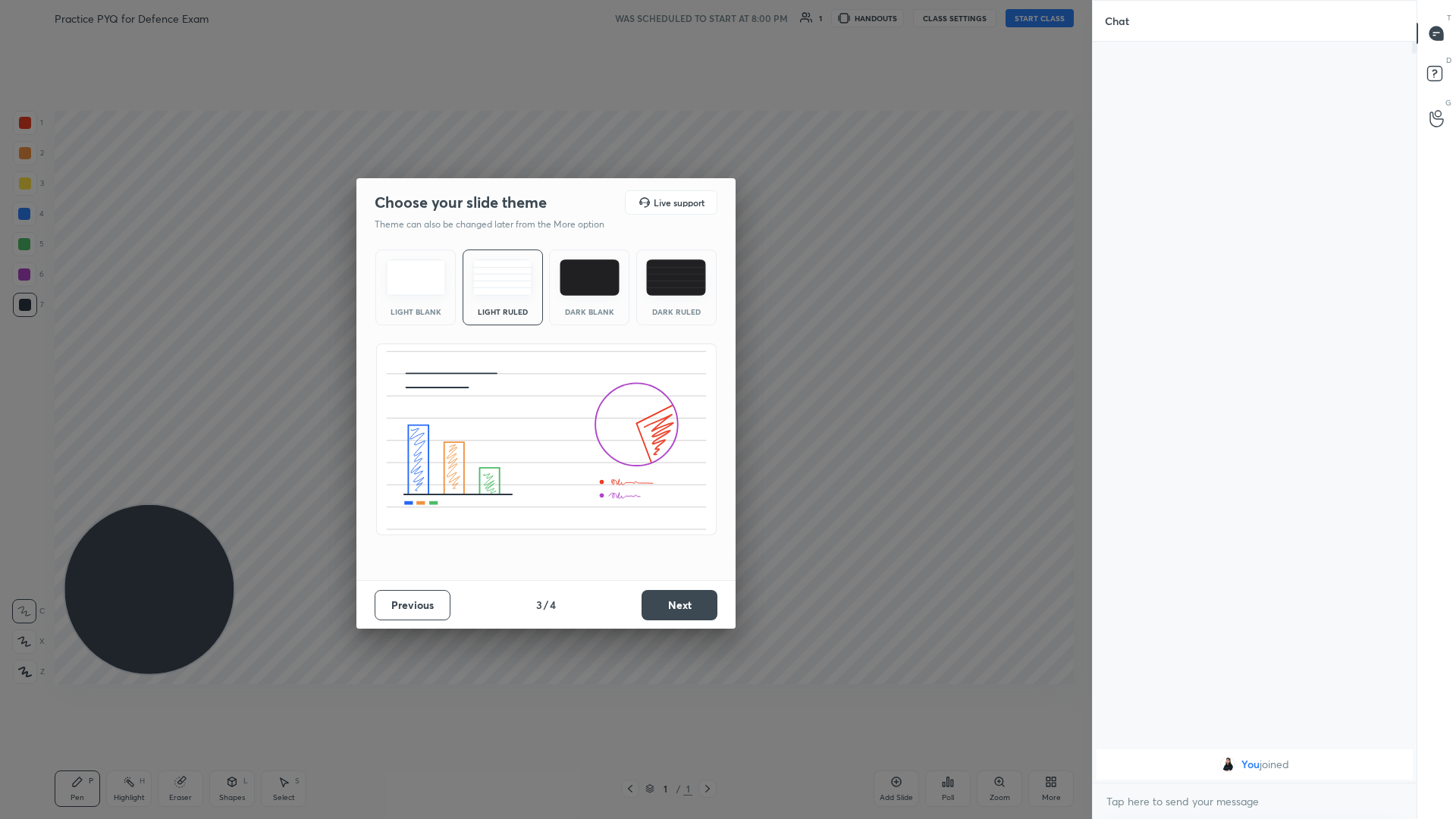 click on "Next" at bounding box center (679, 605) 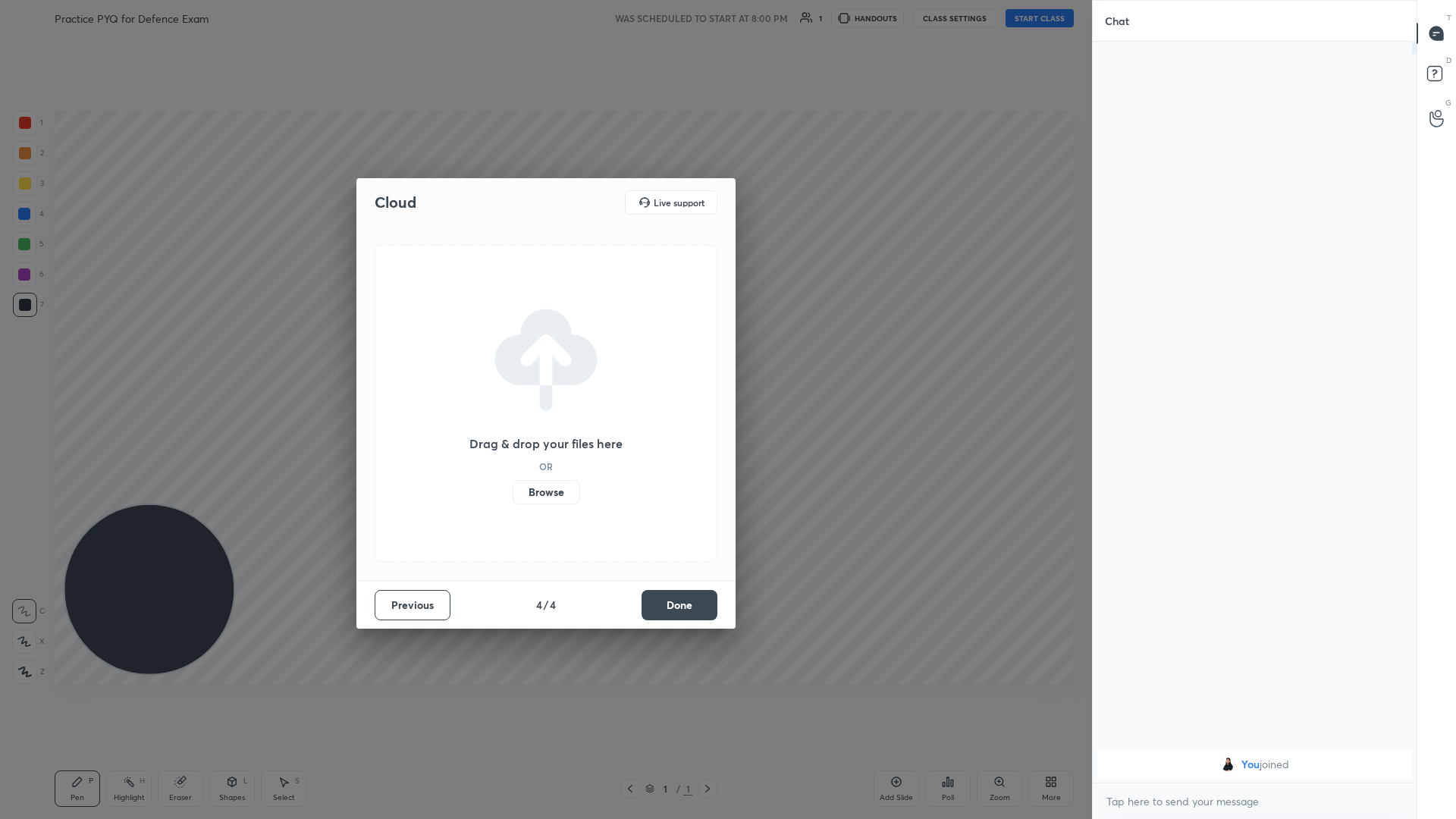 click on "Done" at bounding box center [679, 605] 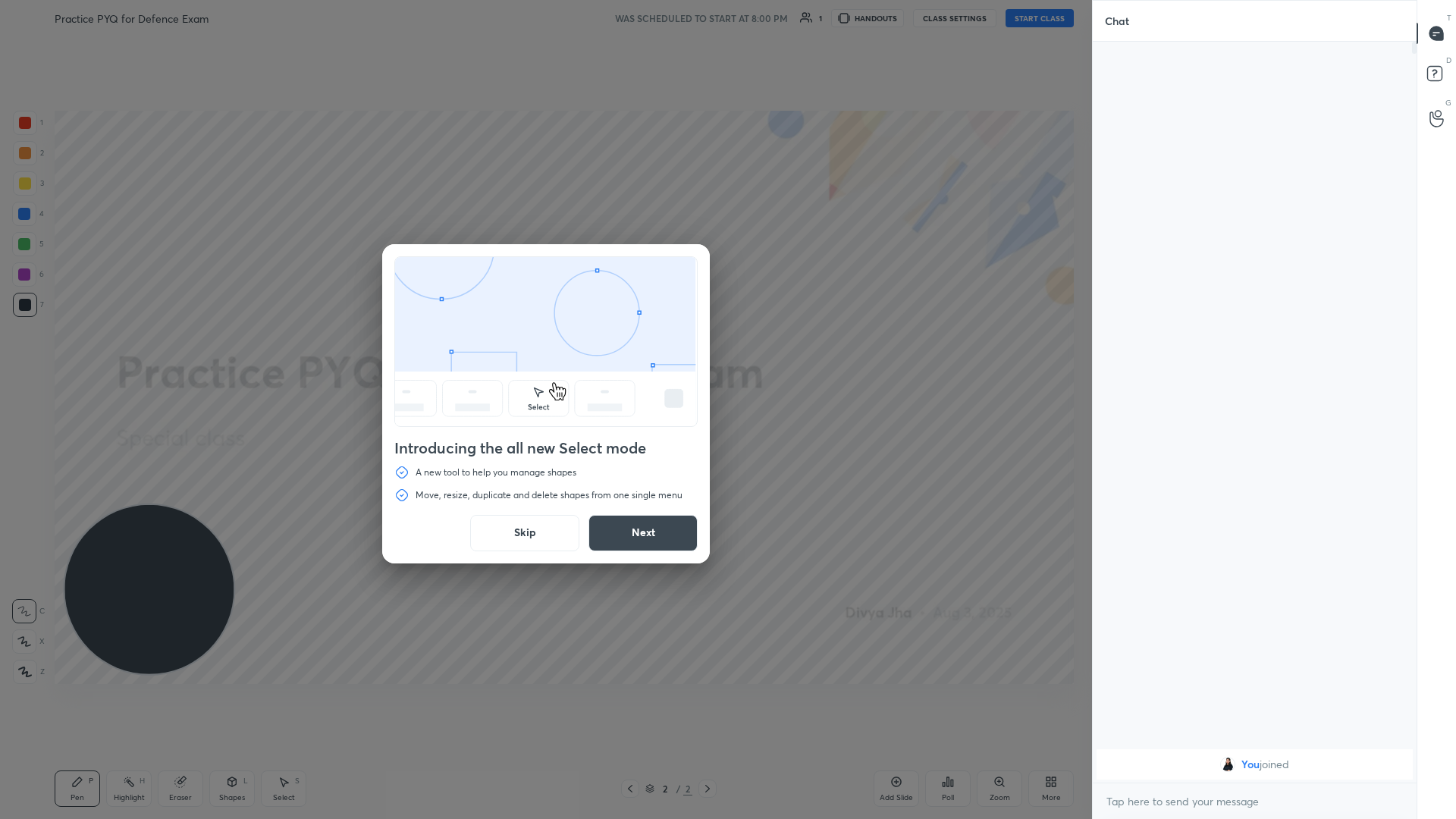click on "Introducing the all new Select mode A new tool to help you manage shapes Move, resize, duplicate and delete shapes from one single menu Skip Next" at bounding box center [546, 410] 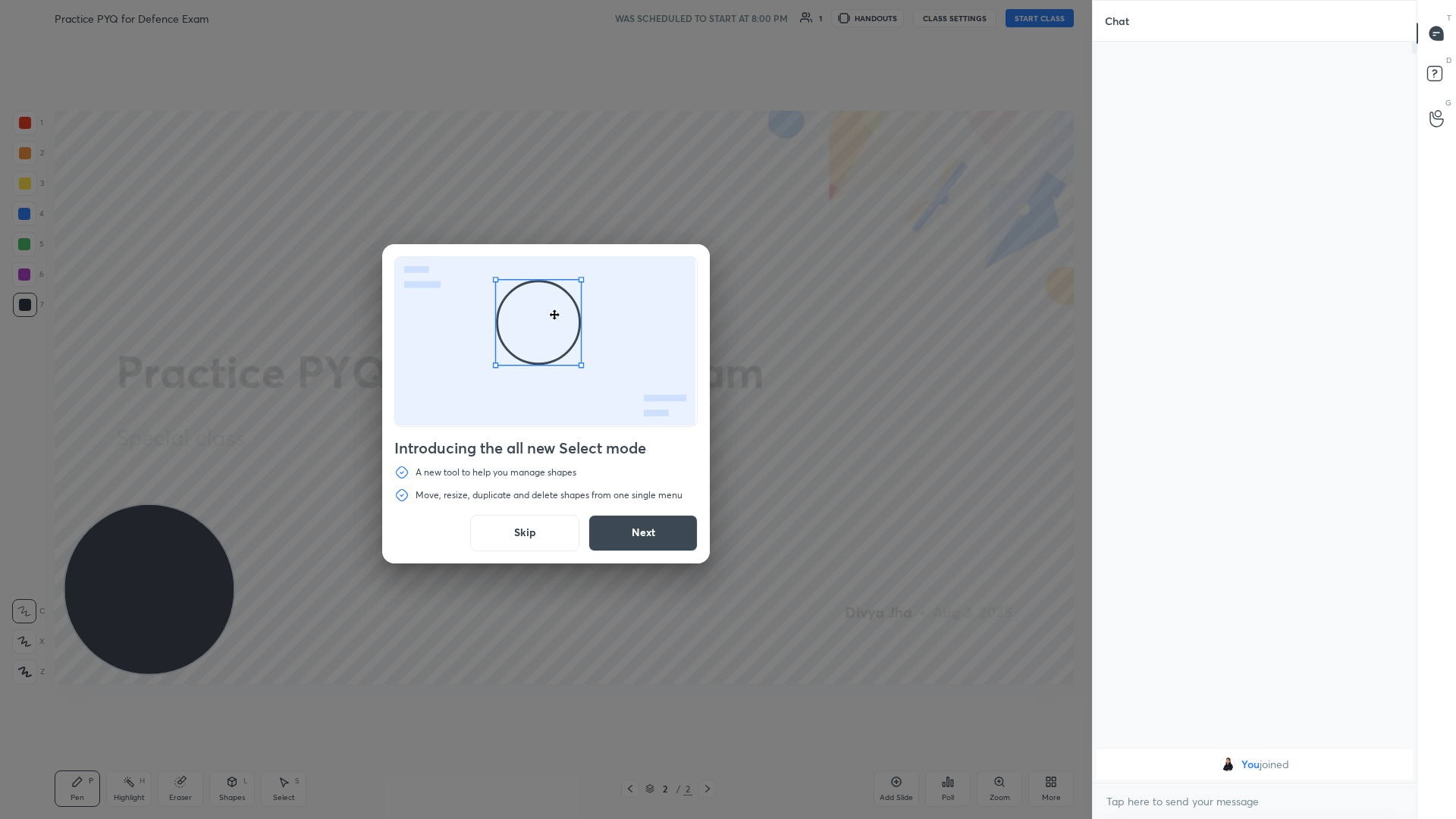 click on "Next" at bounding box center [643, 533] 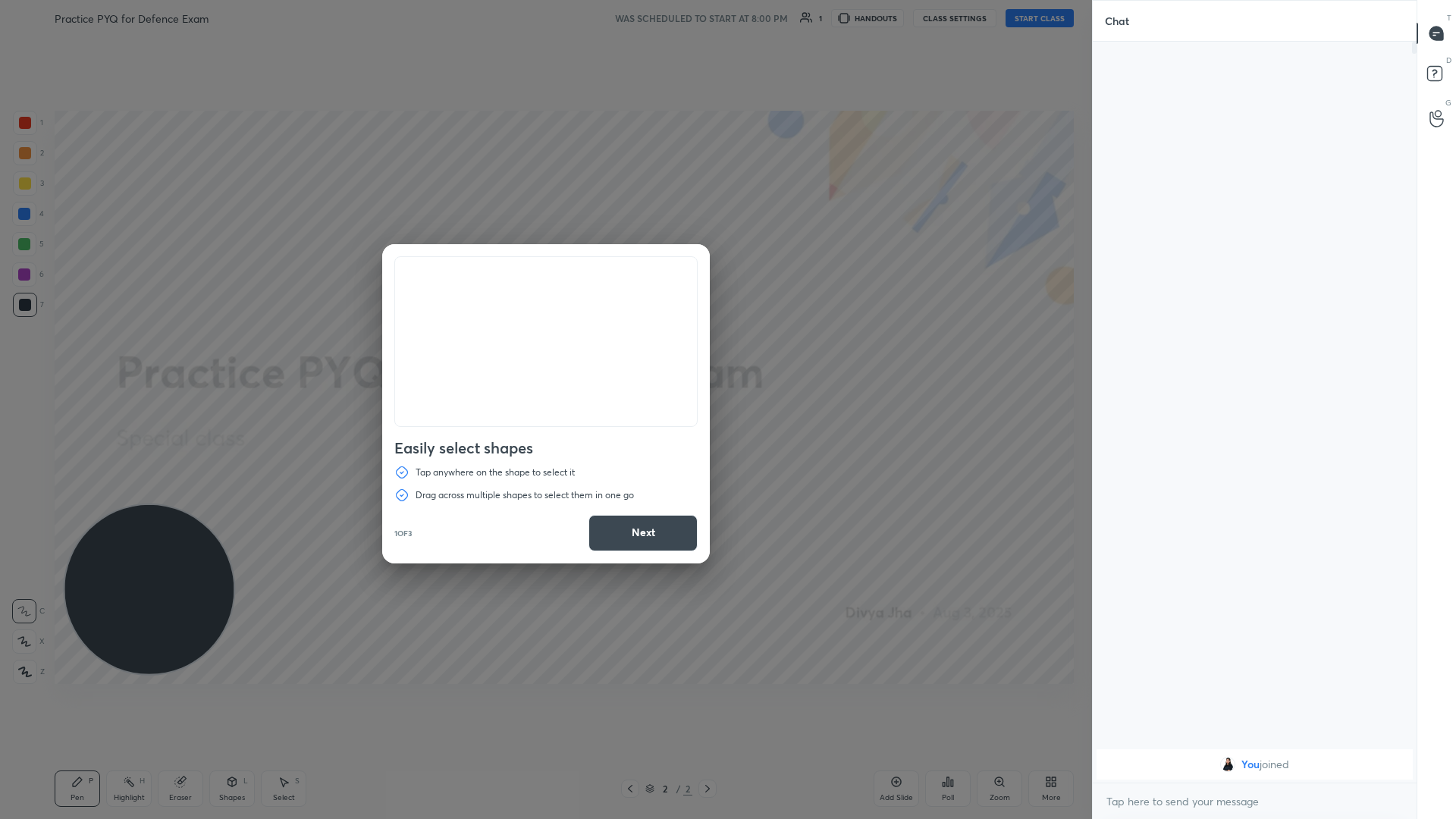click on "Next" at bounding box center (643, 533) 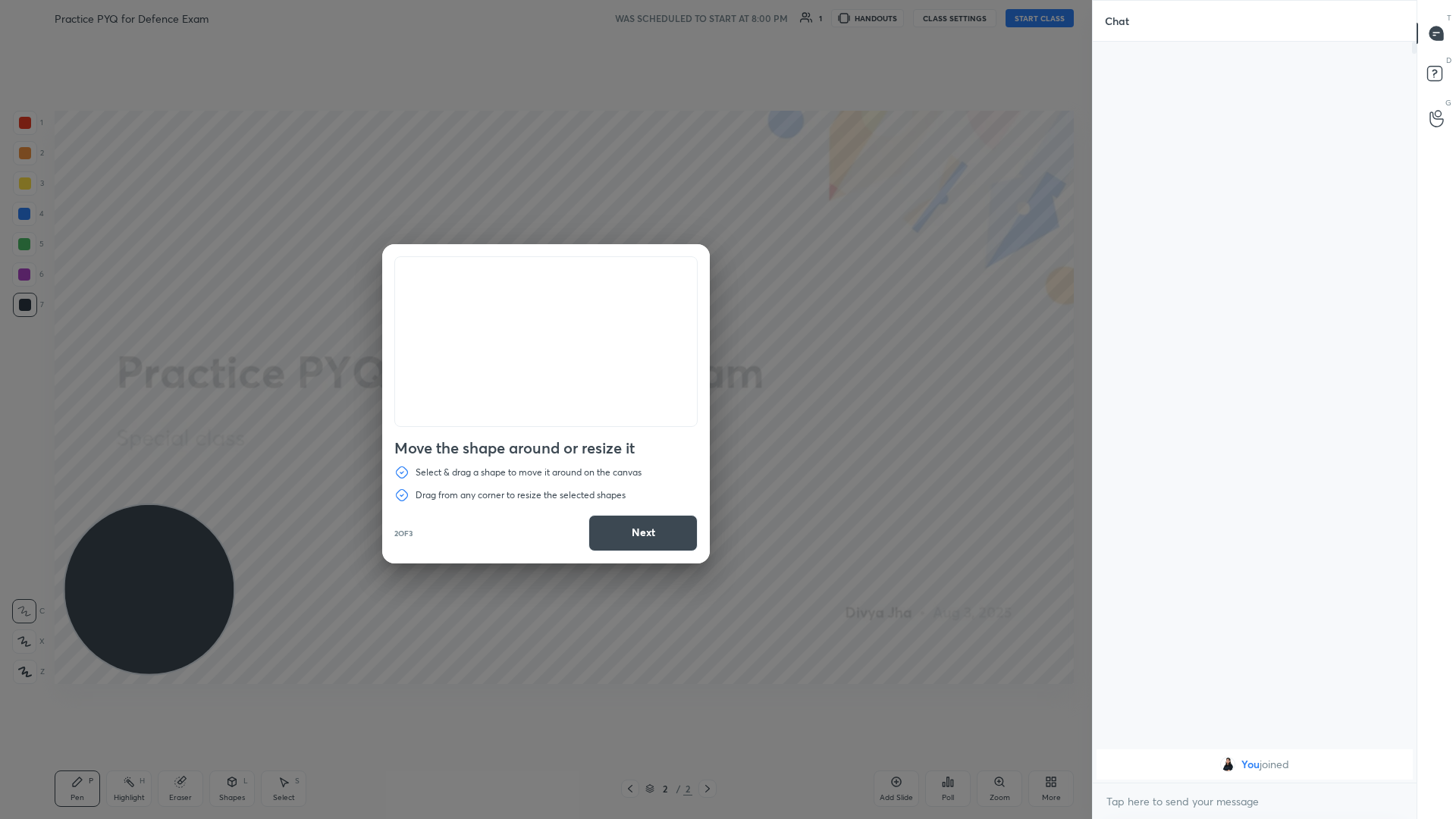 click on "Next" at bounding box center [643, 533] 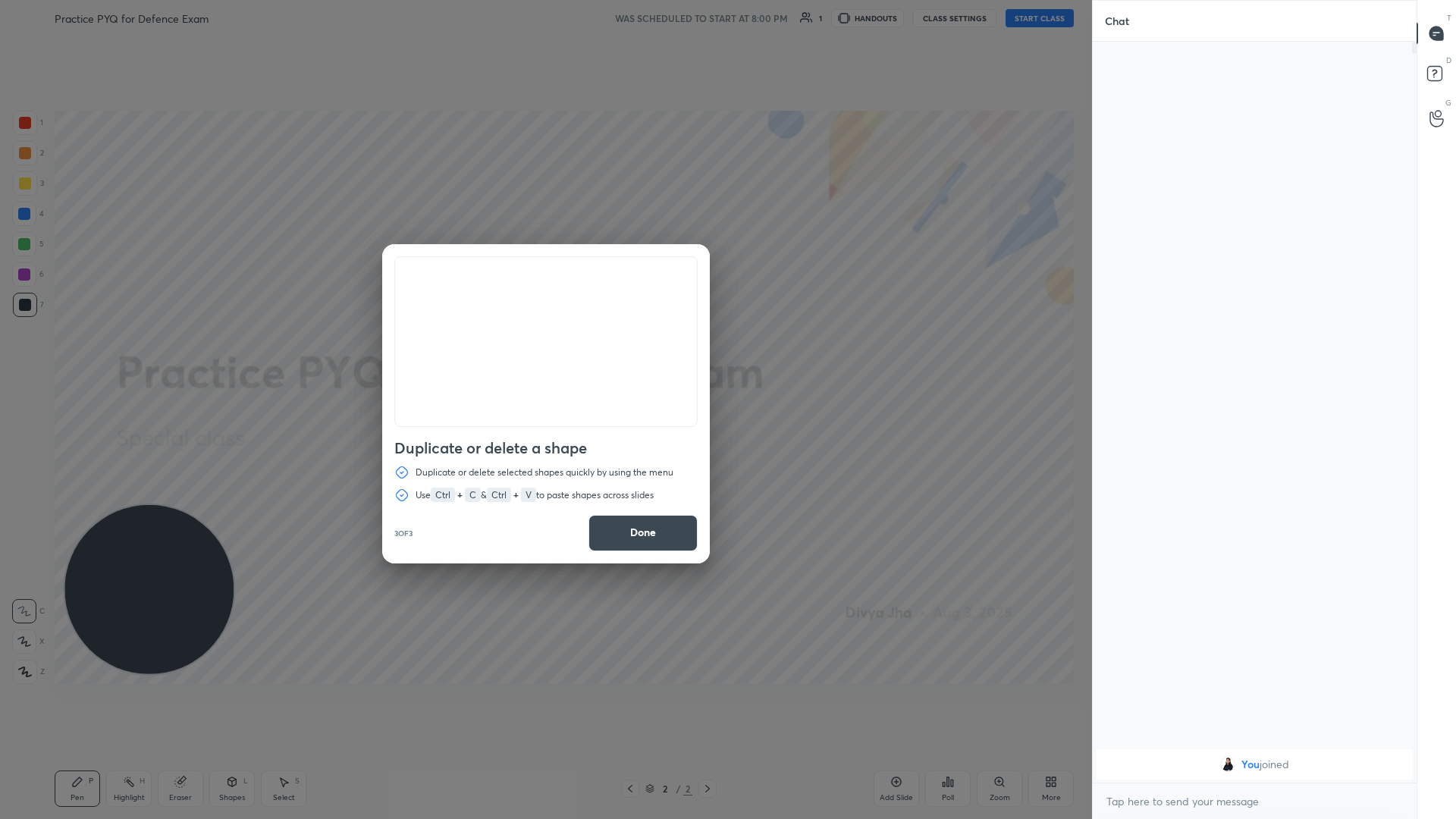 click on "Done" at bounding box center [643, 533] 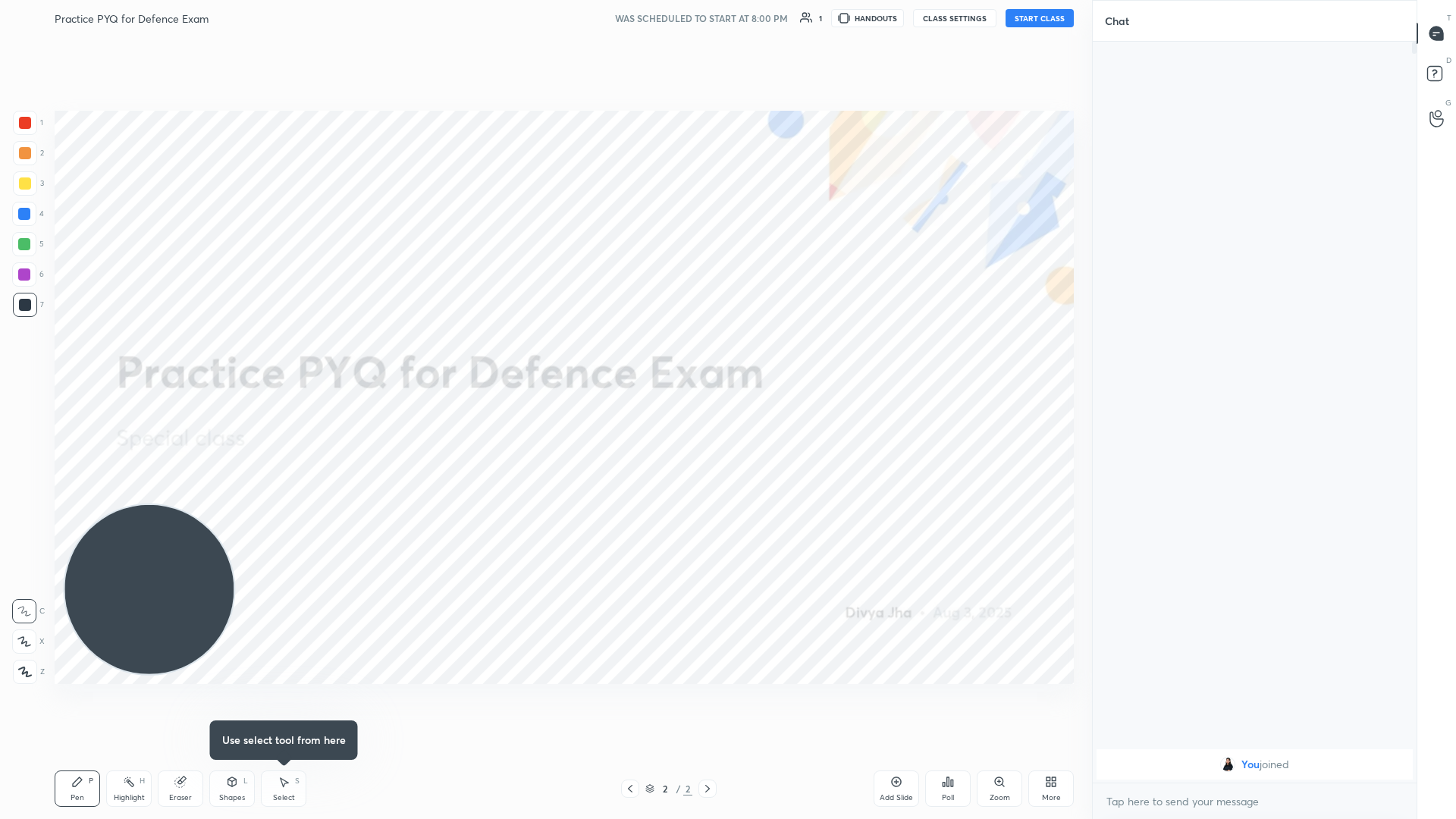click on "START CLASS" at bounding box center (1040, 18) 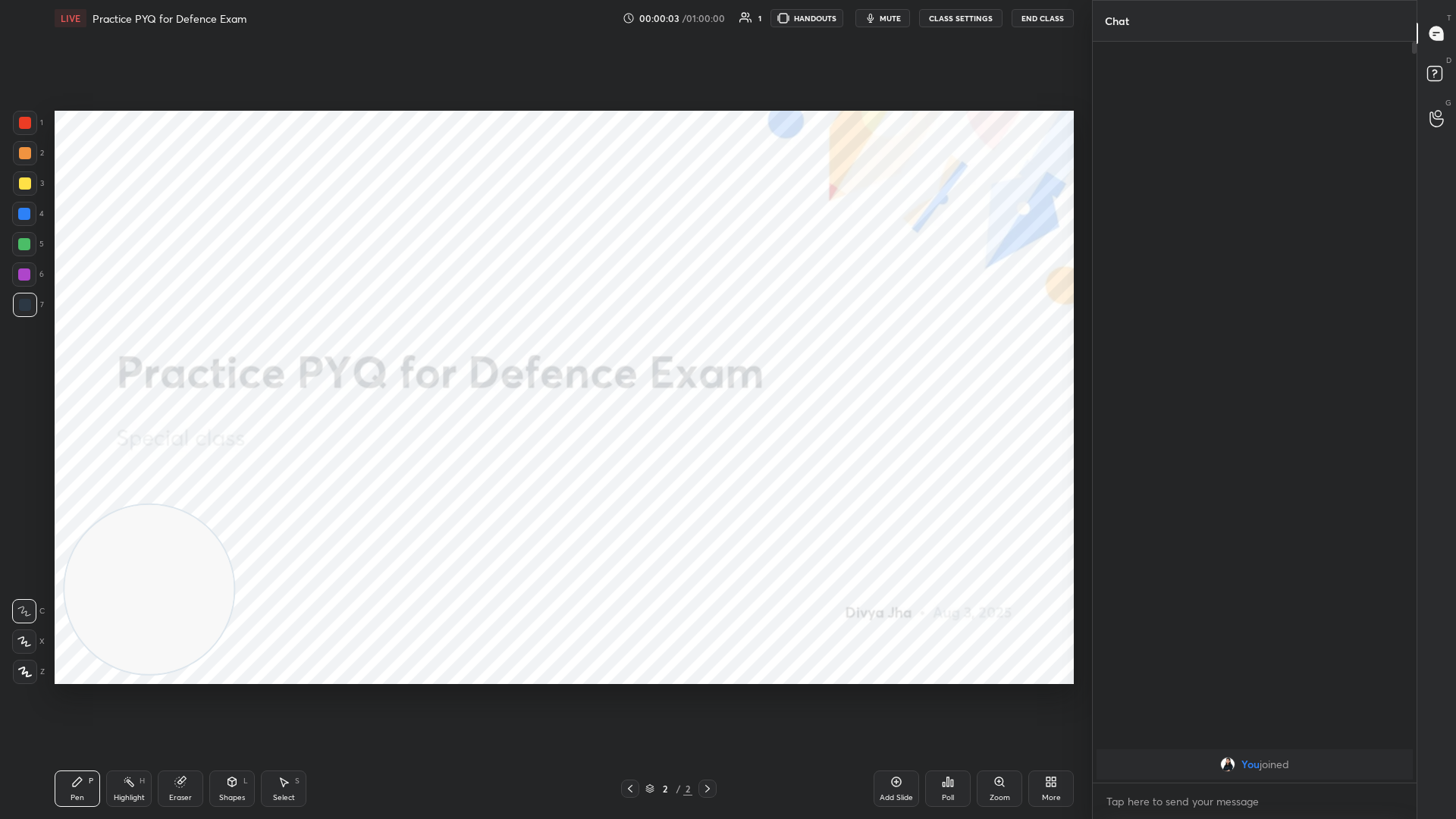 click 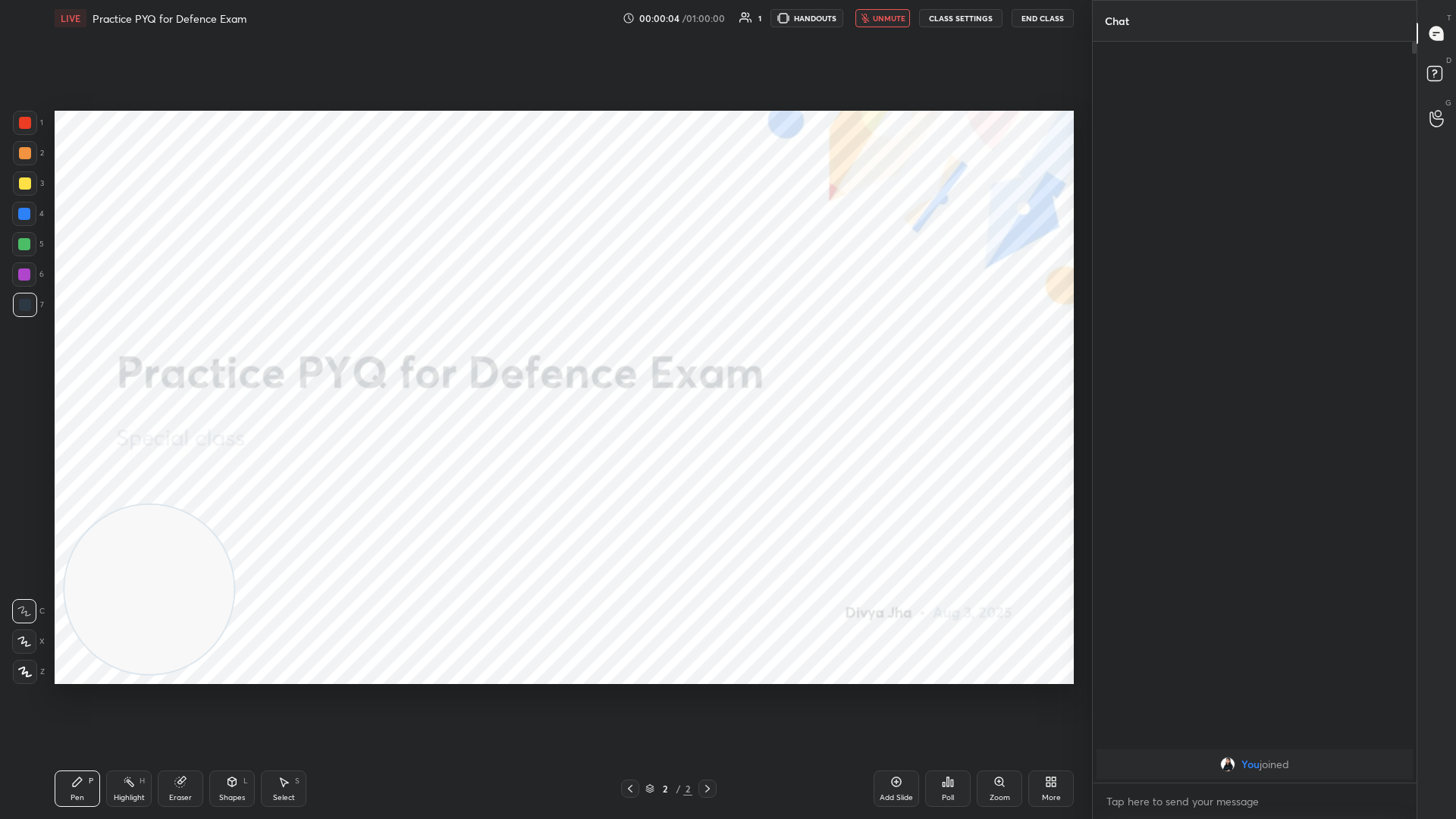 click on "You  joined" at bounding box center [1254, 412] 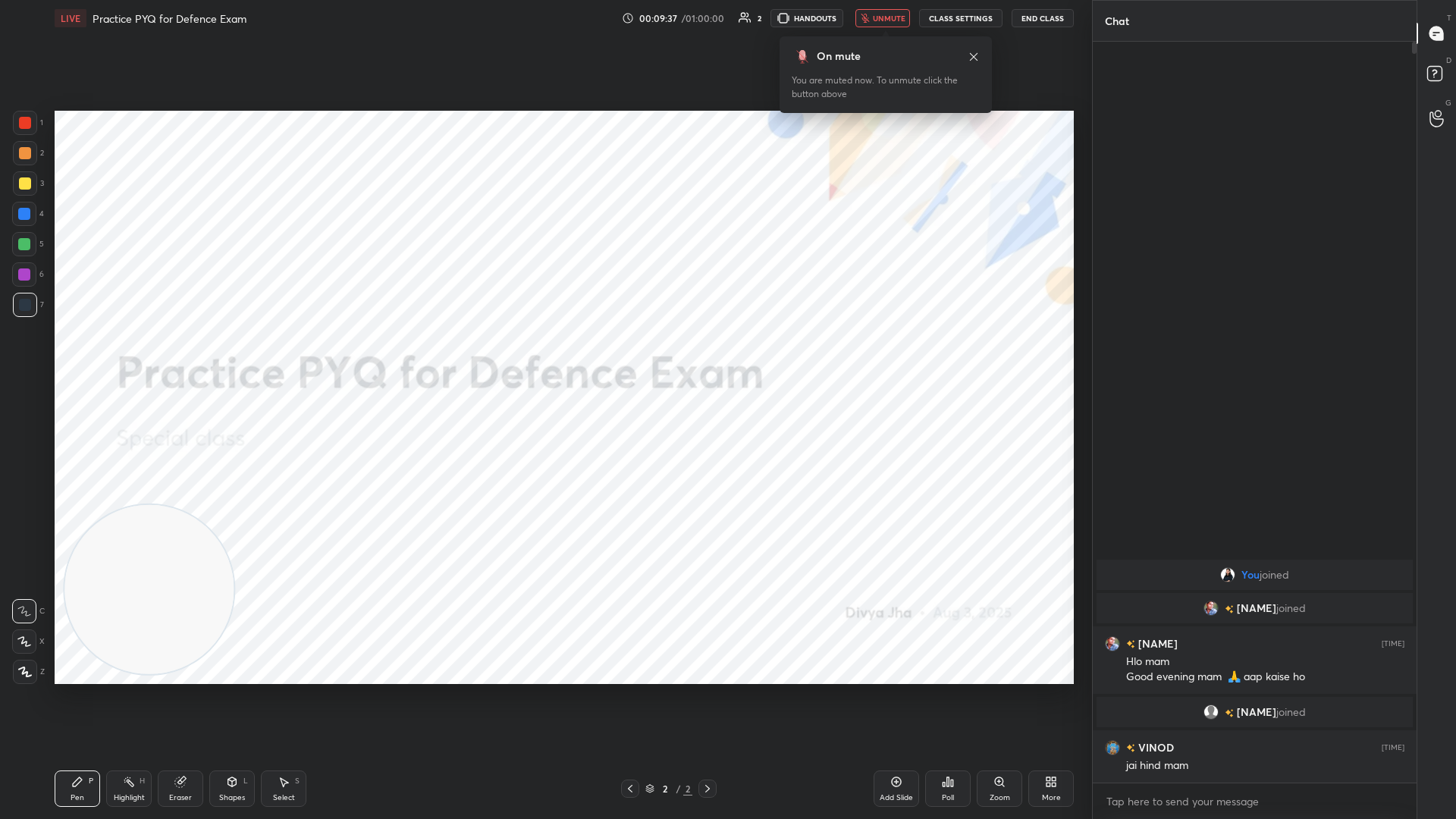 click on "You  joined chandan  joined chandan 8:08 PM Hlo mam Good evening mam  🙏 aap kaise ho Vanshika  joined VINOD 8:11 PM jai hind mam" at bounding box center [1254, 412] 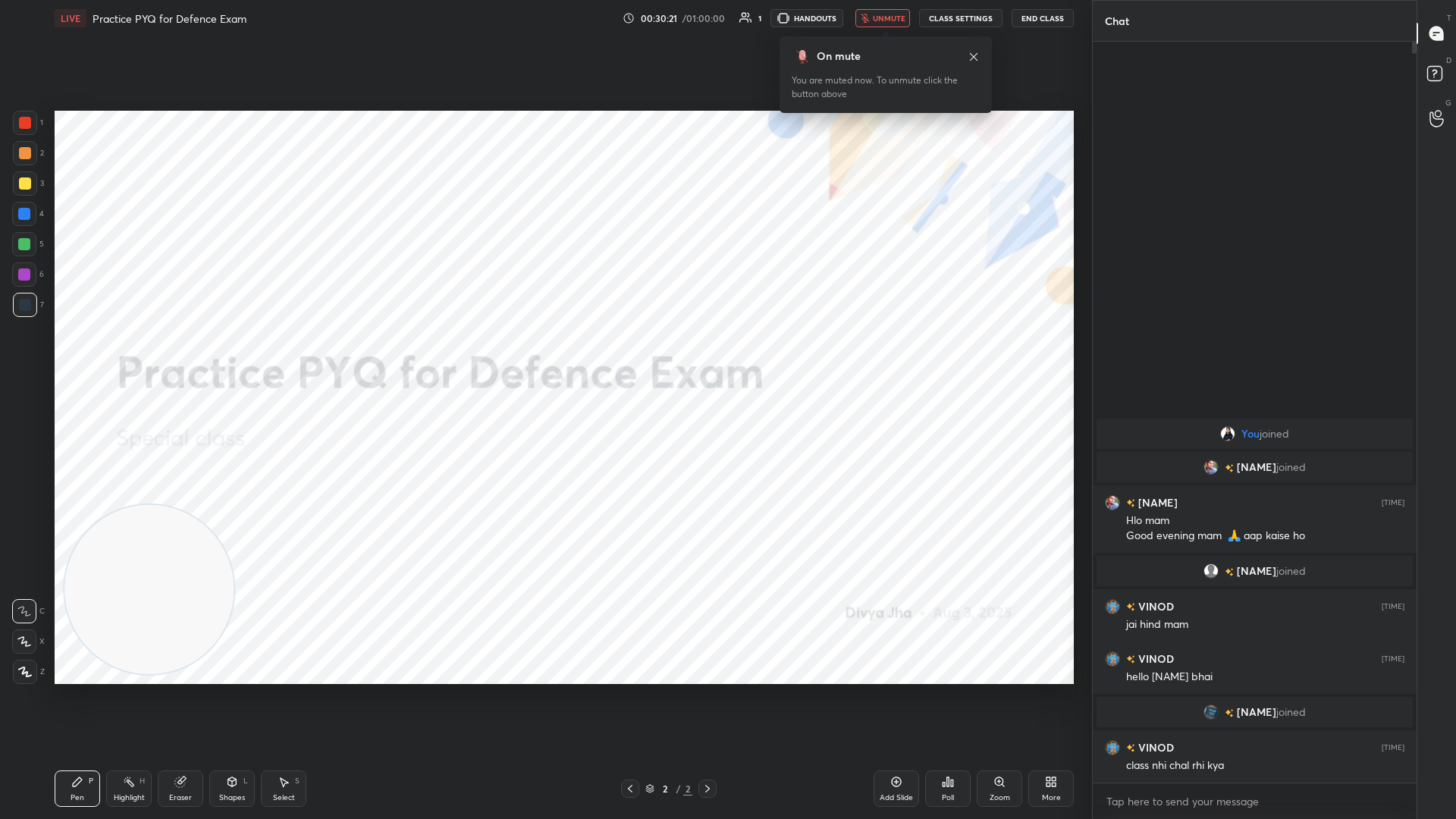 click on "You  joined chandan  joined chandan 8:08 PM Hlo mam Good evening mam  🙏 aap kaise ho Vanshika  joined VINOD 8:11 PM jai hind mam VINOD 8:16 PM hello chandan bhai Aman  joined VINOD 8:16 PM class nhi chal rhi kya" at bounding box center (1254, 412) 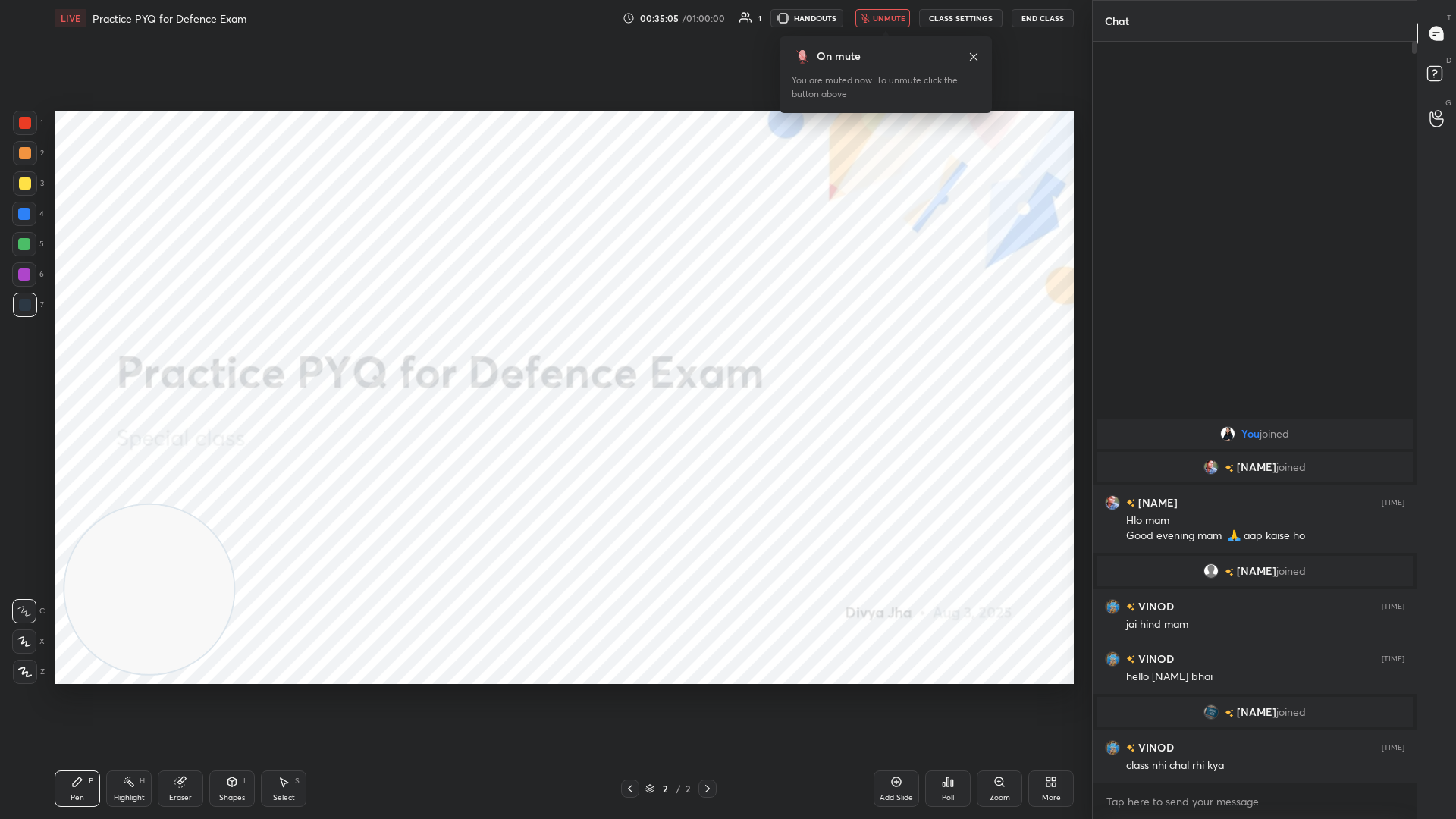 click on "joined" at bounding box center [1274, 434] 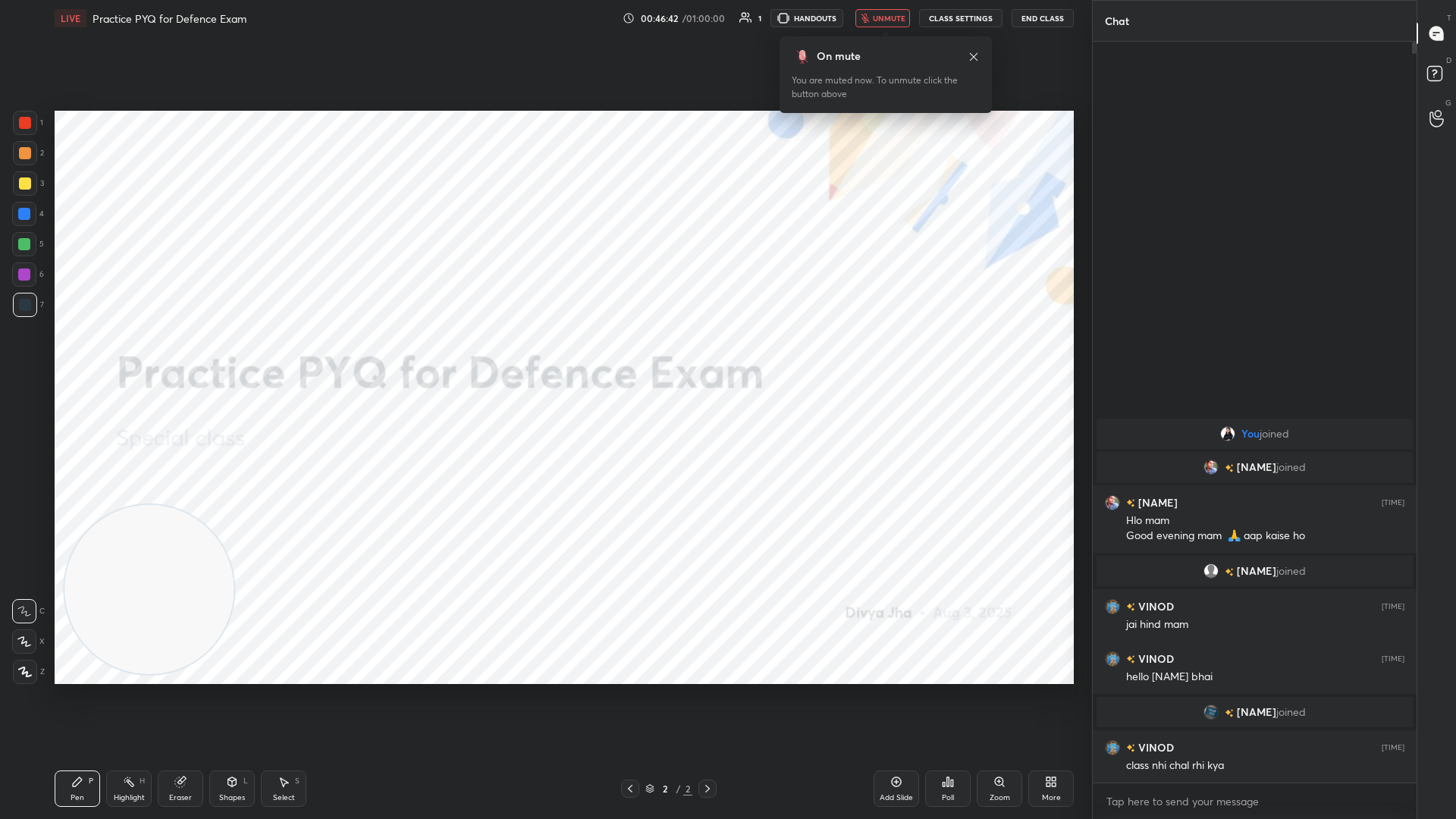 click on "1 2 3 4 5 6 7 C X Z C X Z E E Erase all   H H LIVE Practice PYQ for Defence Exam 00:46:42 /  01:00:00 1 HANDOUTS unmute CLASS SETTINGS End Class Setting up your live class Poll for   secs No correct answer Start poll Back Practice PYQ for Defence Exam Divya Jha Pen P Highlight H Eraser Shapes L Select S 2 / 2 Add Slide Poll Zoom More" at bounding box center [546, 410] 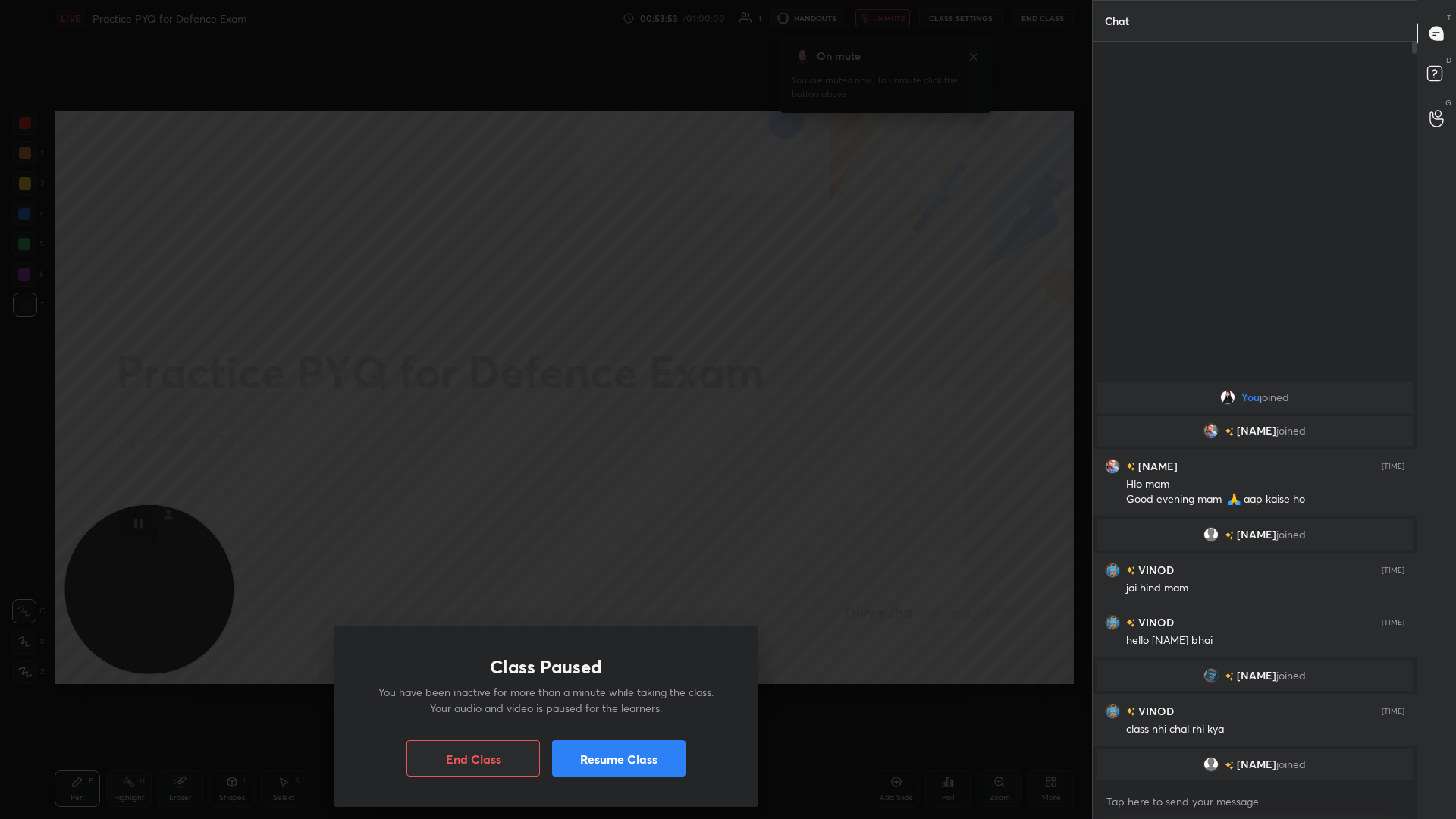 click on "Class Paused You have been inactive for more than a minute while taking the class. Your audio and video is paused for the learners. End Class Resume Class" at bounding box center (546, 716) 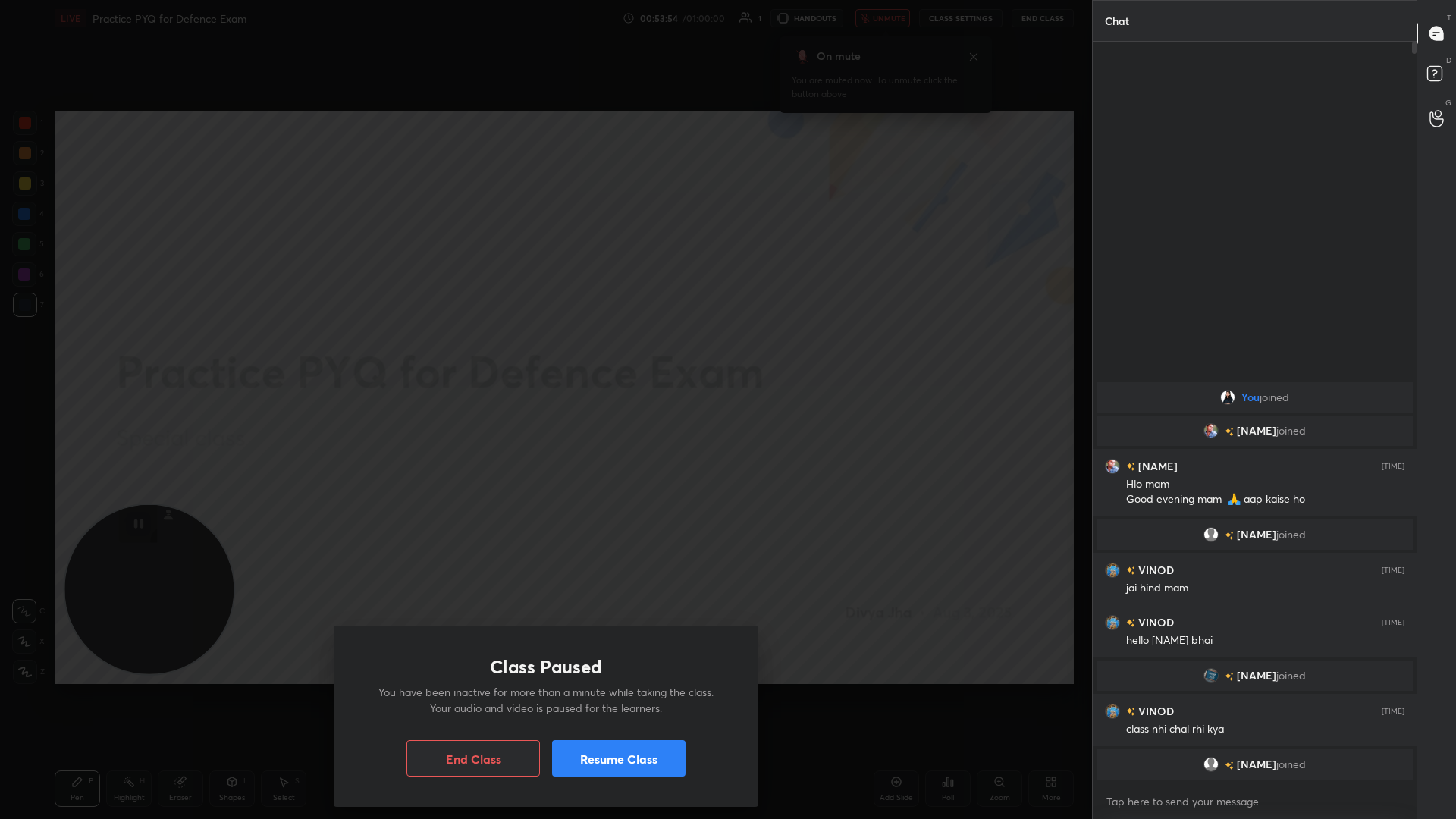 click on "Resume Class" at bounding box center (619, 758) 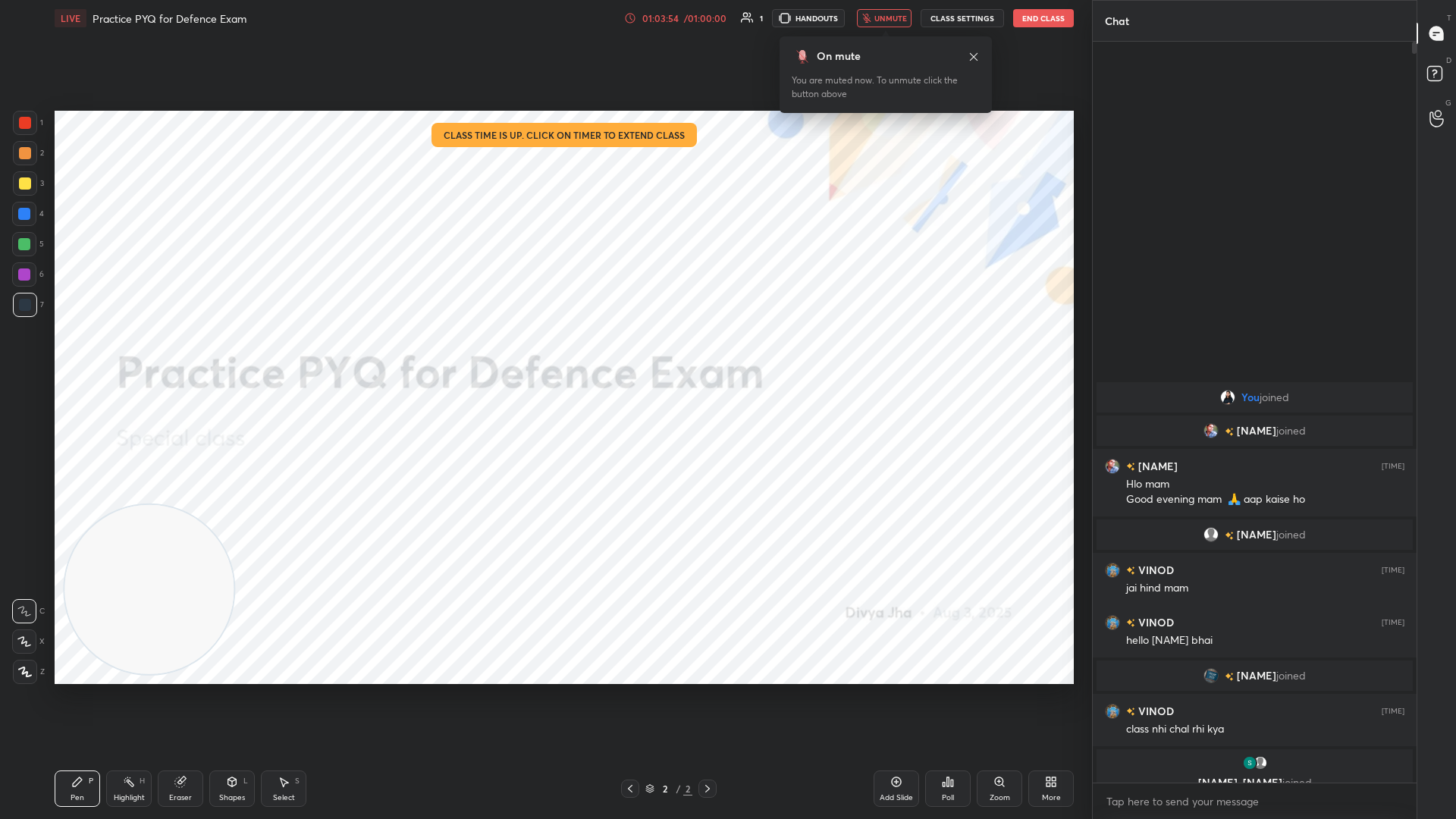 click on "End Class" at bounding box center [1043, 18] 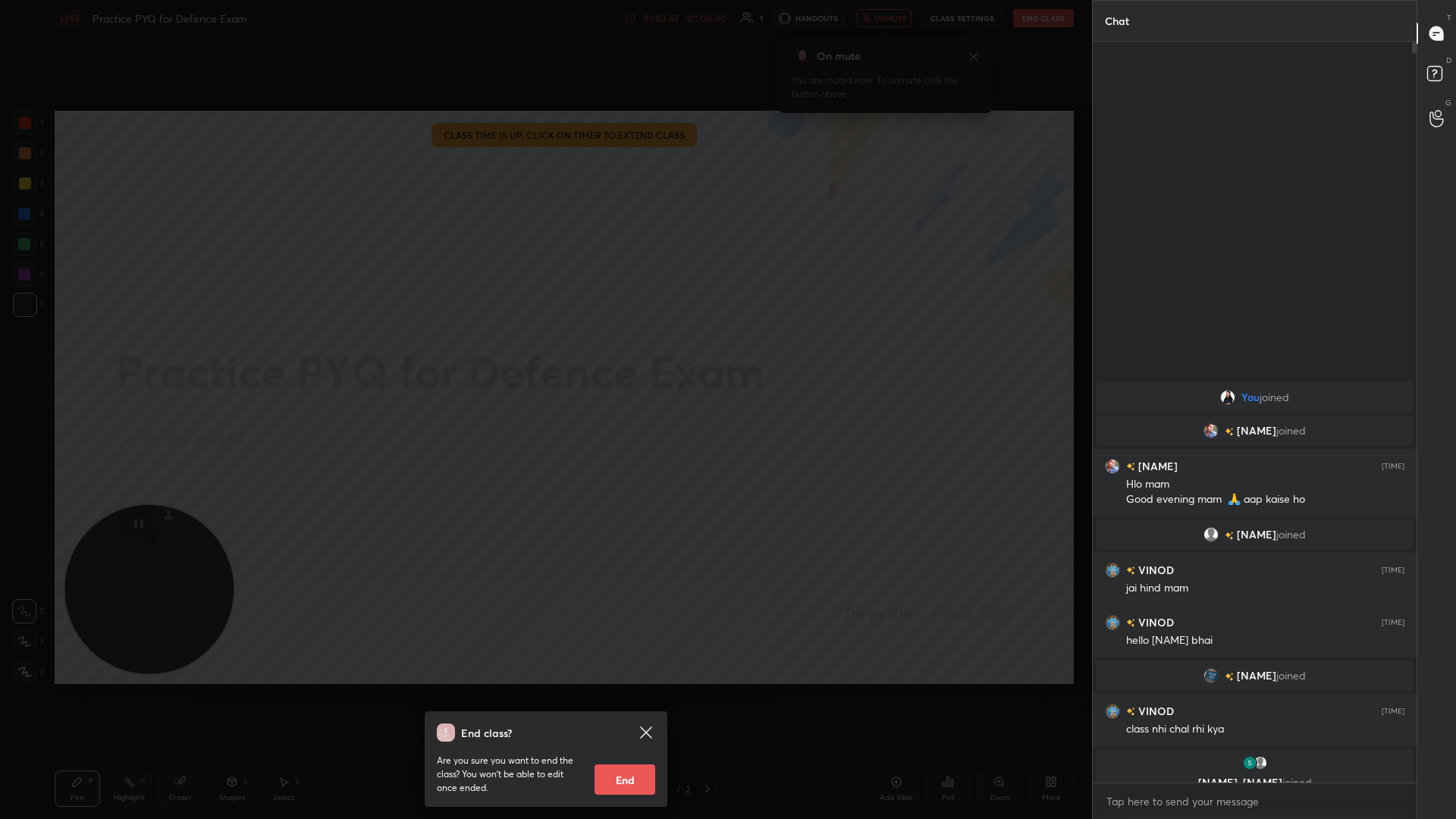 click on "End" at bounding box center (625, 780) 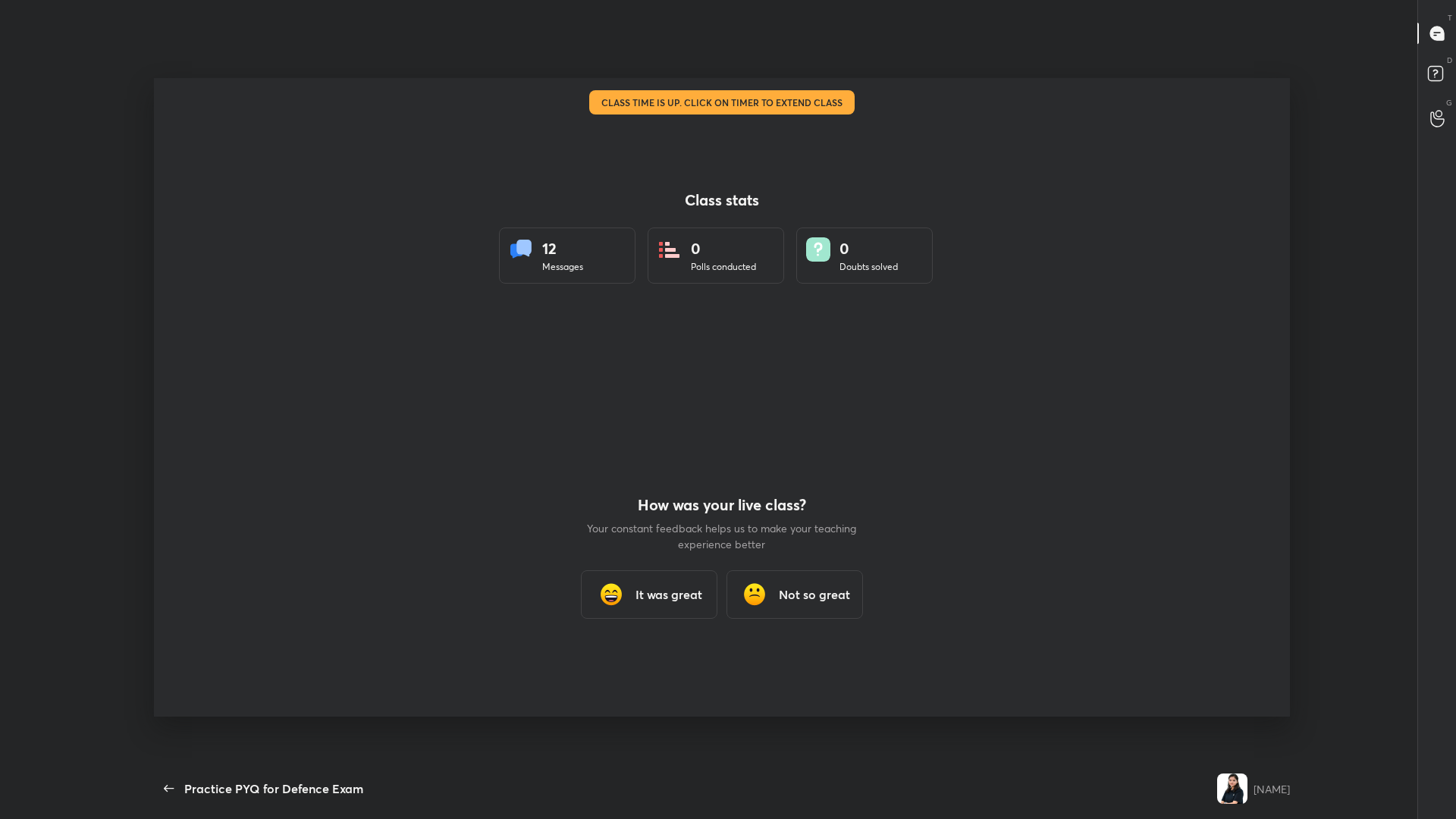 scroll, scrollTop: 75111, scrollLeft: 74550, axis: both 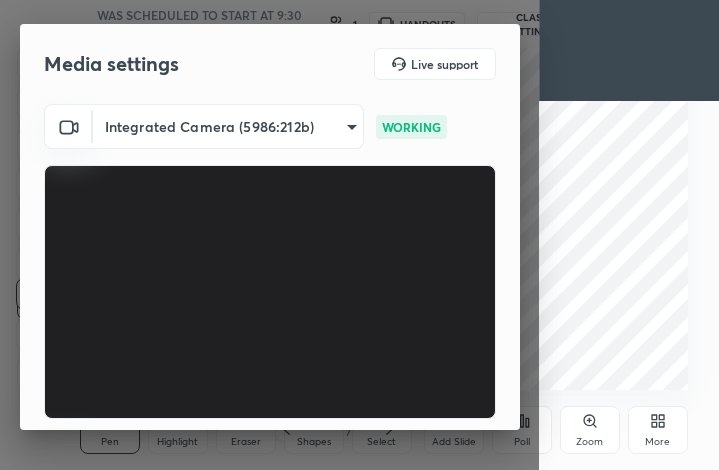 click on "More" at bounding box center [657, 442] 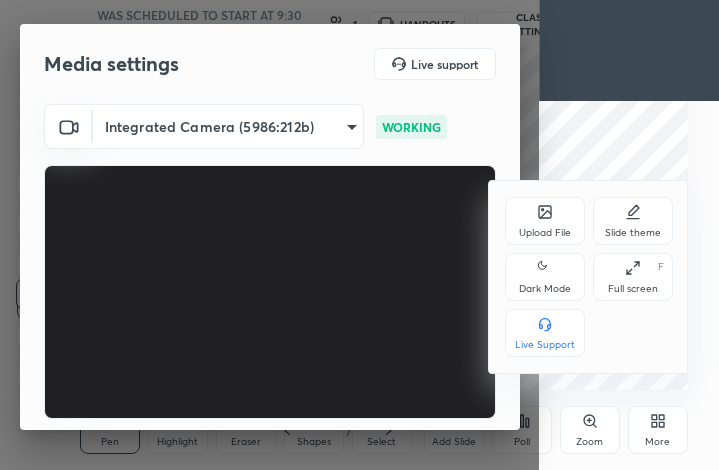 click on "Full screen" at bounding box center [633, 289] 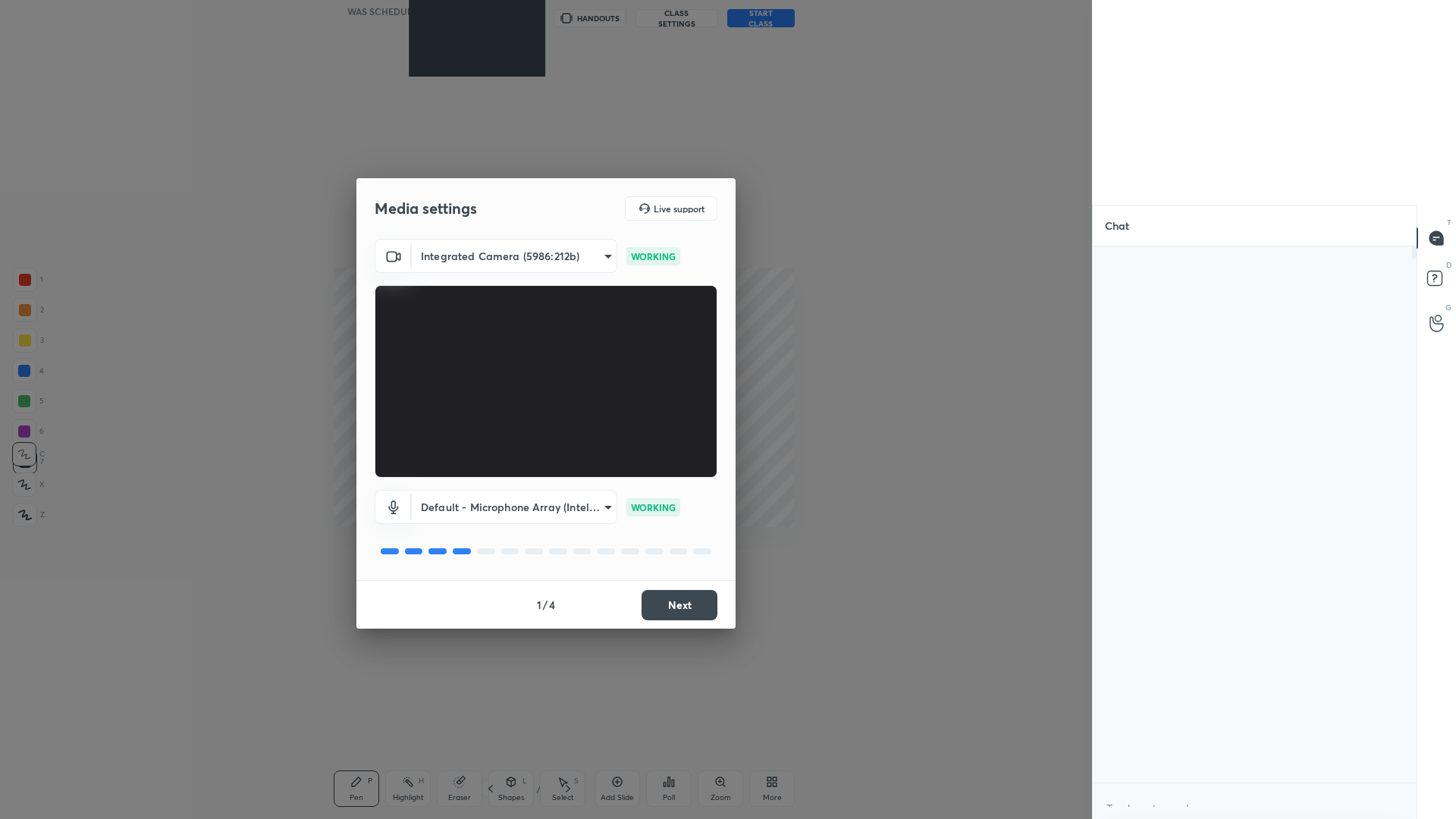 scroll, scrollTop: 75111, scrollLeft: 74451, axis: both 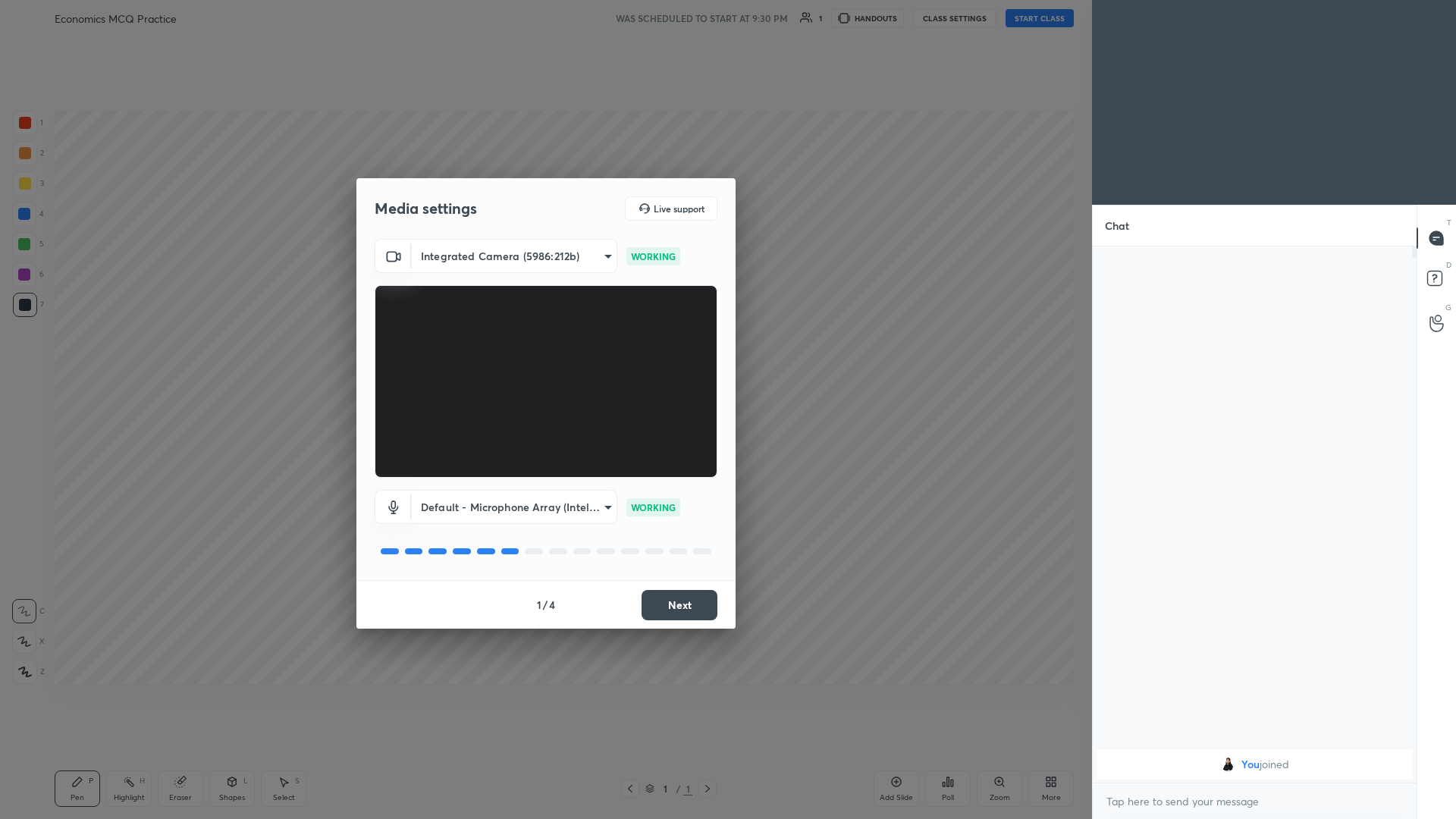 click on "Next" at bounding box center [679, 605] 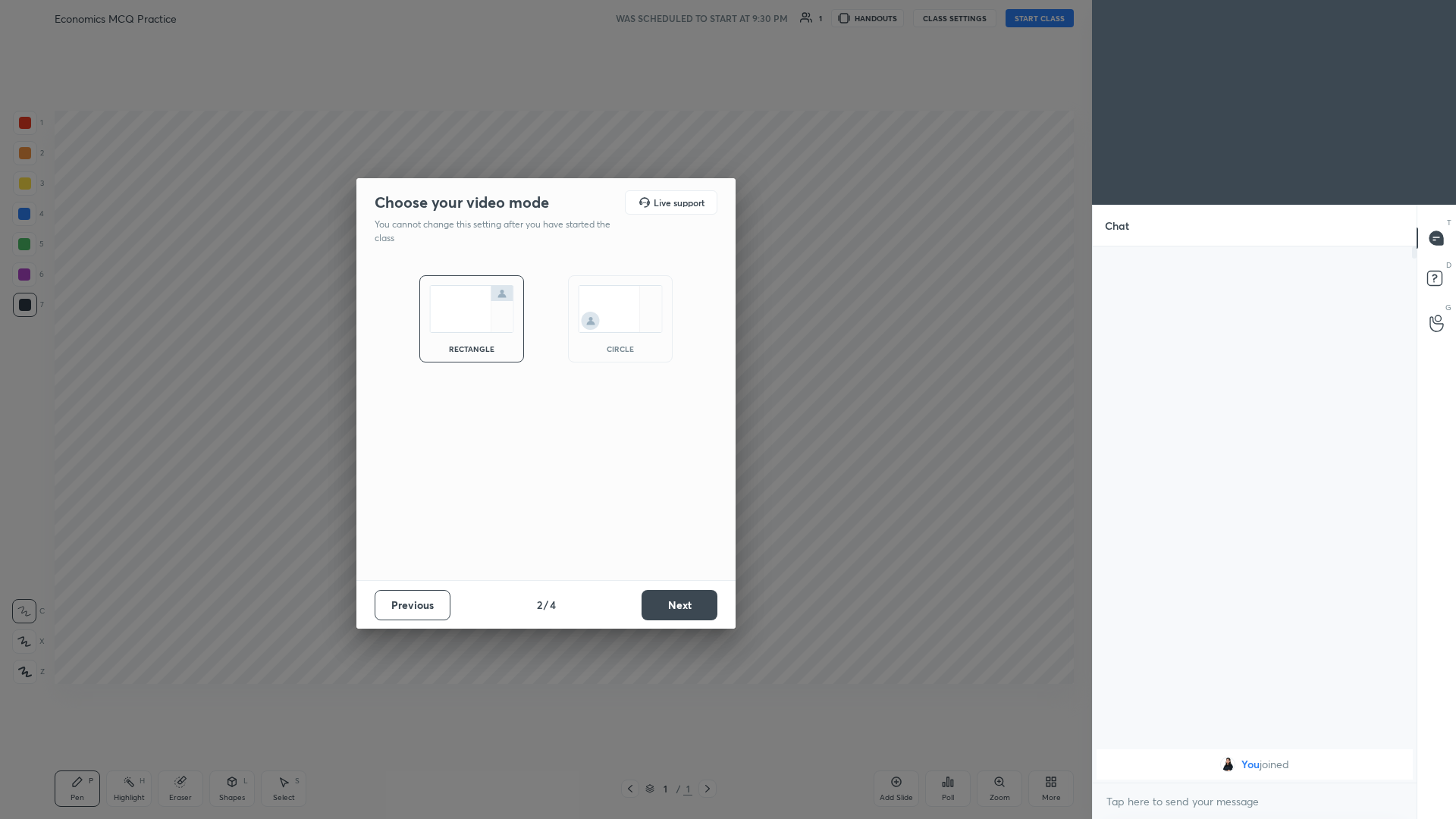 click at bounding box center (620, 309) 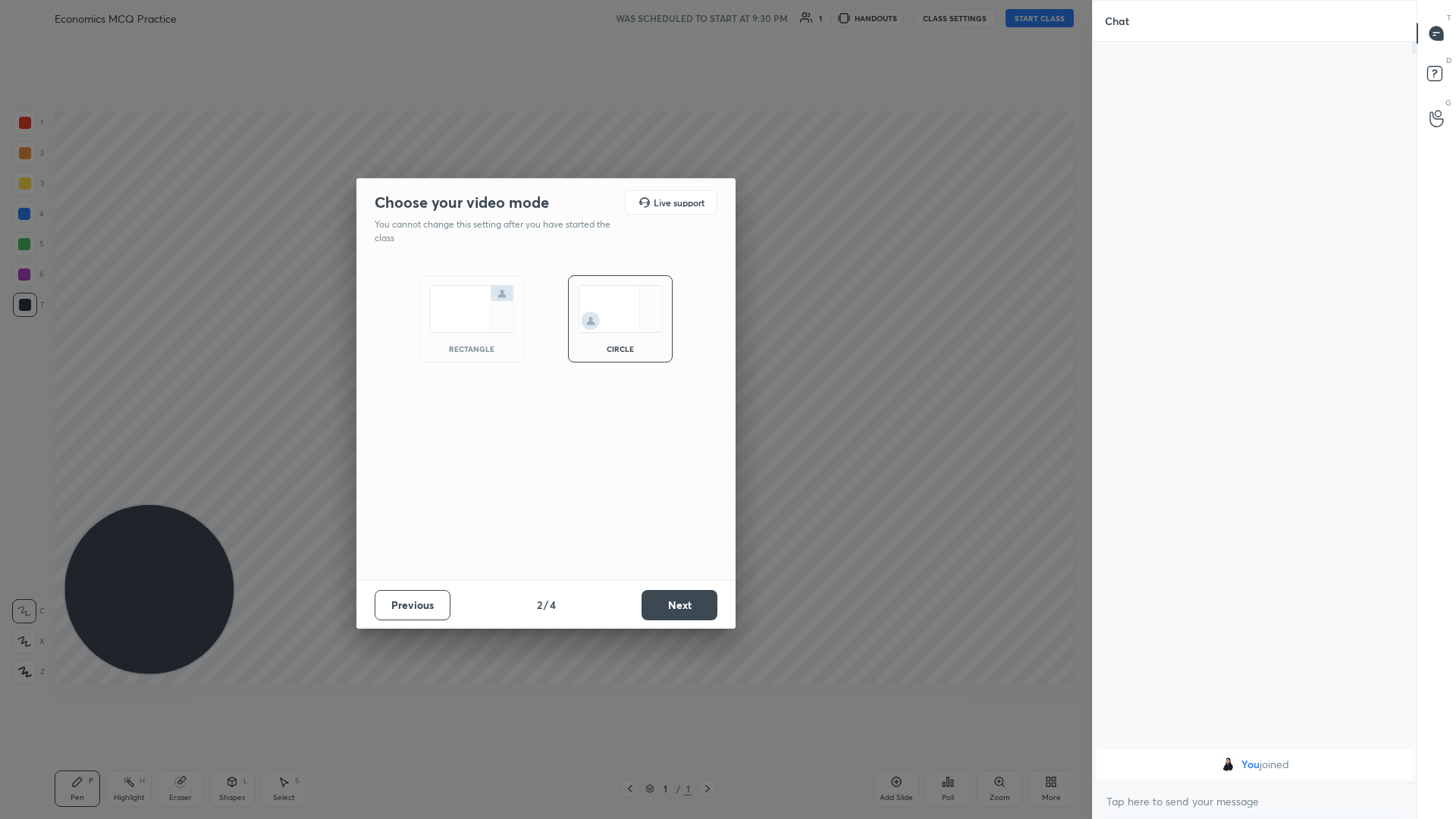 scroll, scrollTop: 5, scrollLeft: 5, axis: both 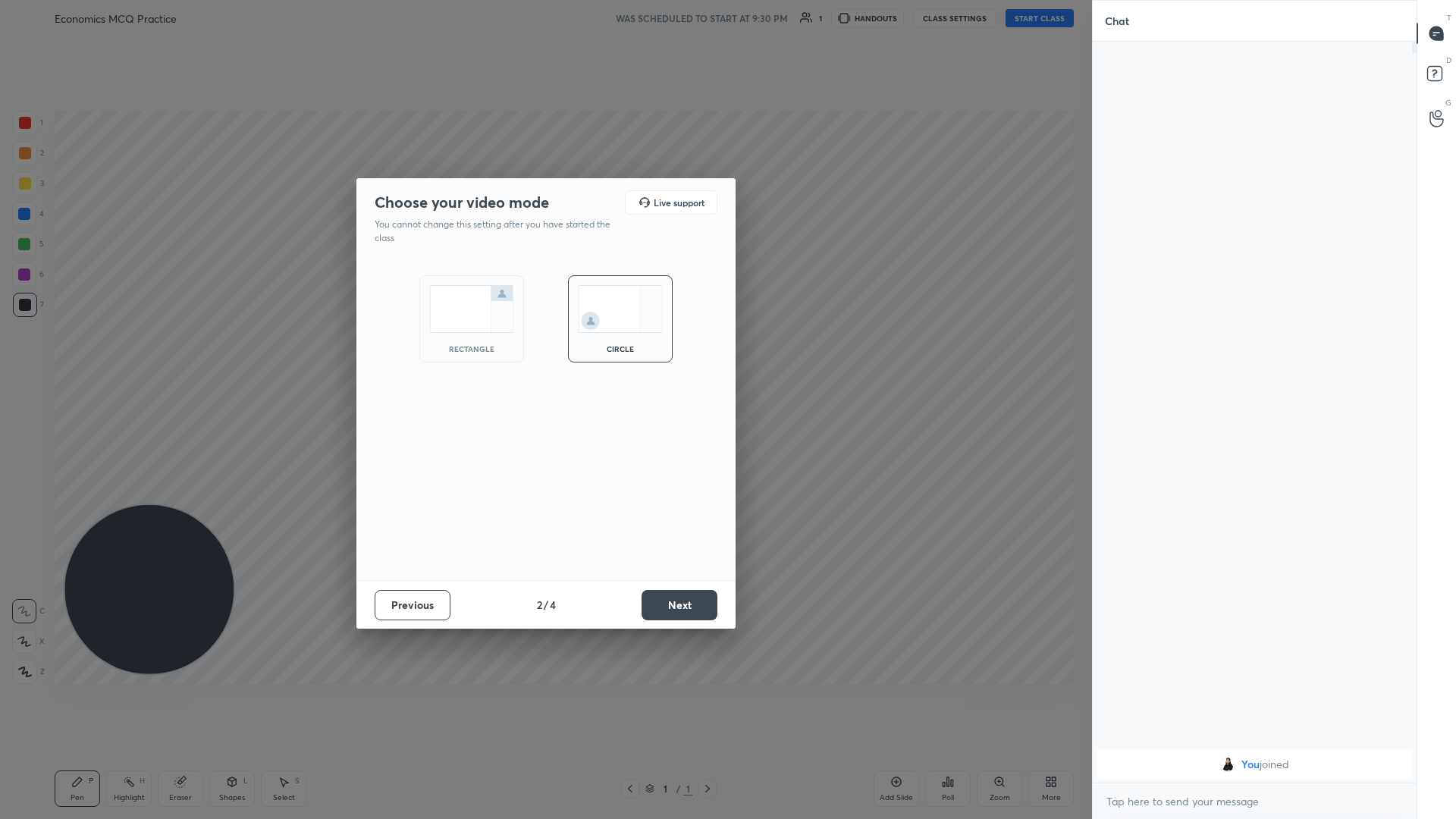 click on "Next" at bounding box center (679, 605) 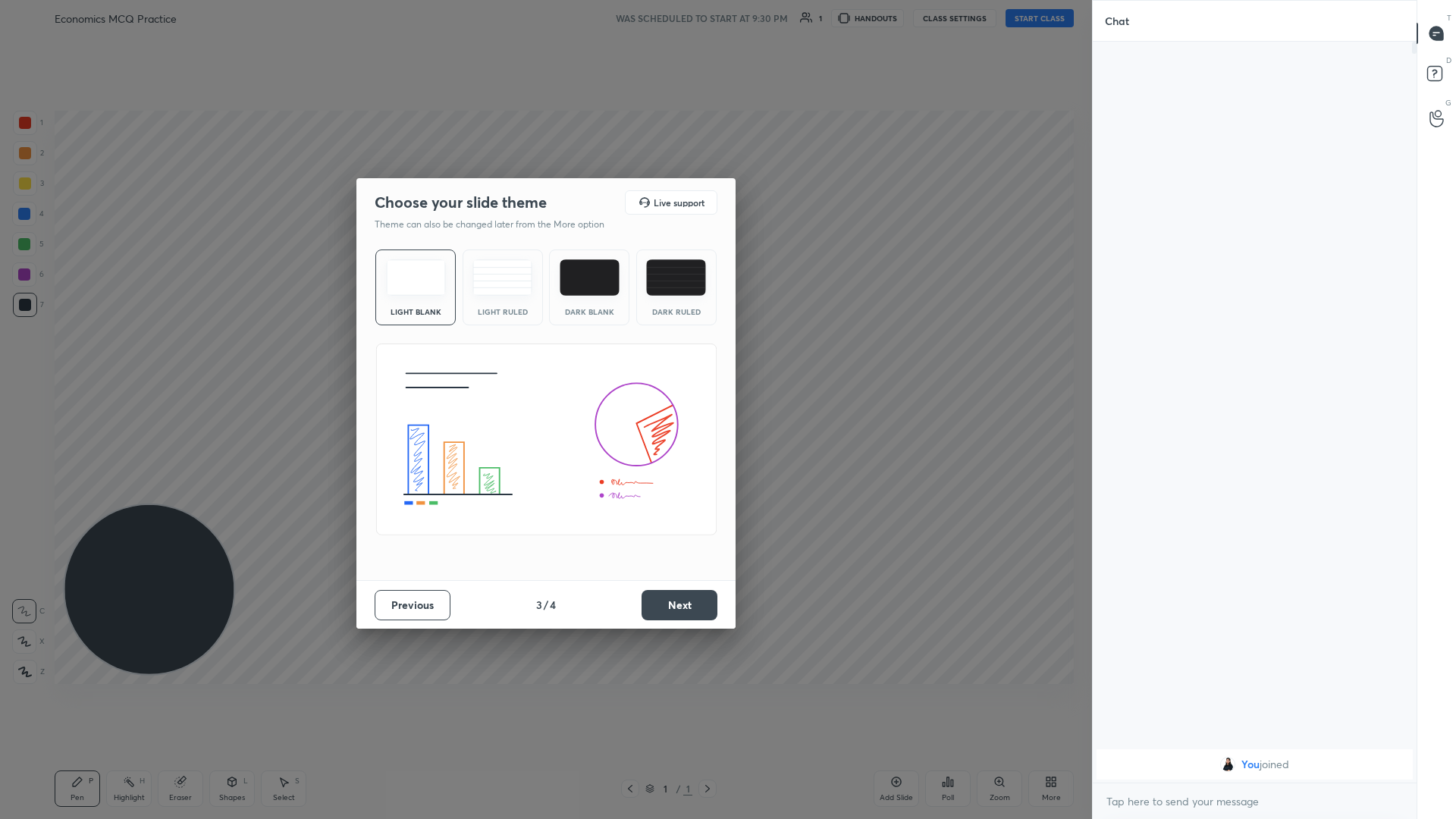 click at bounding box center (502, 278) 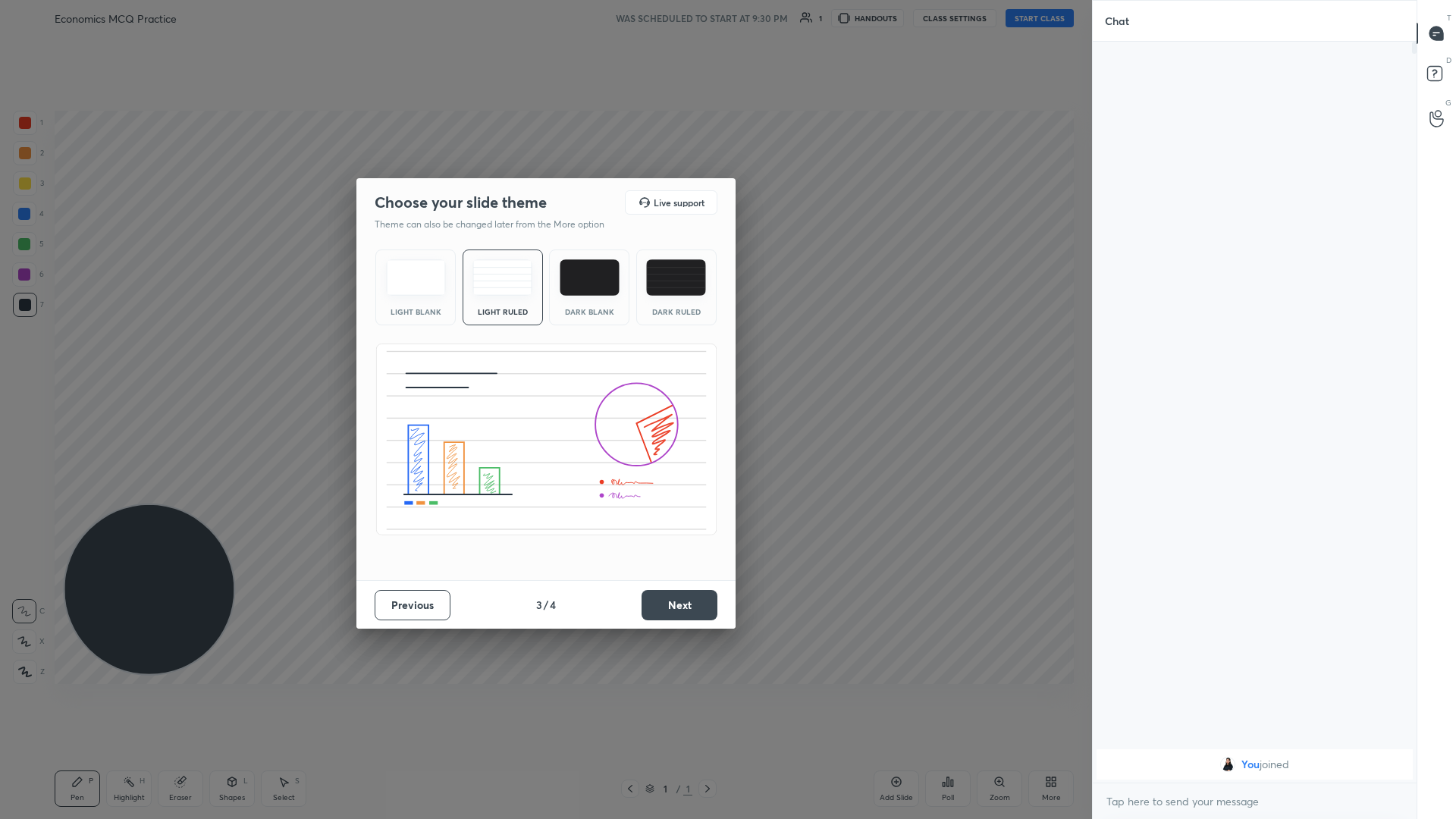click on "Next" at bounding box center (679, 605) 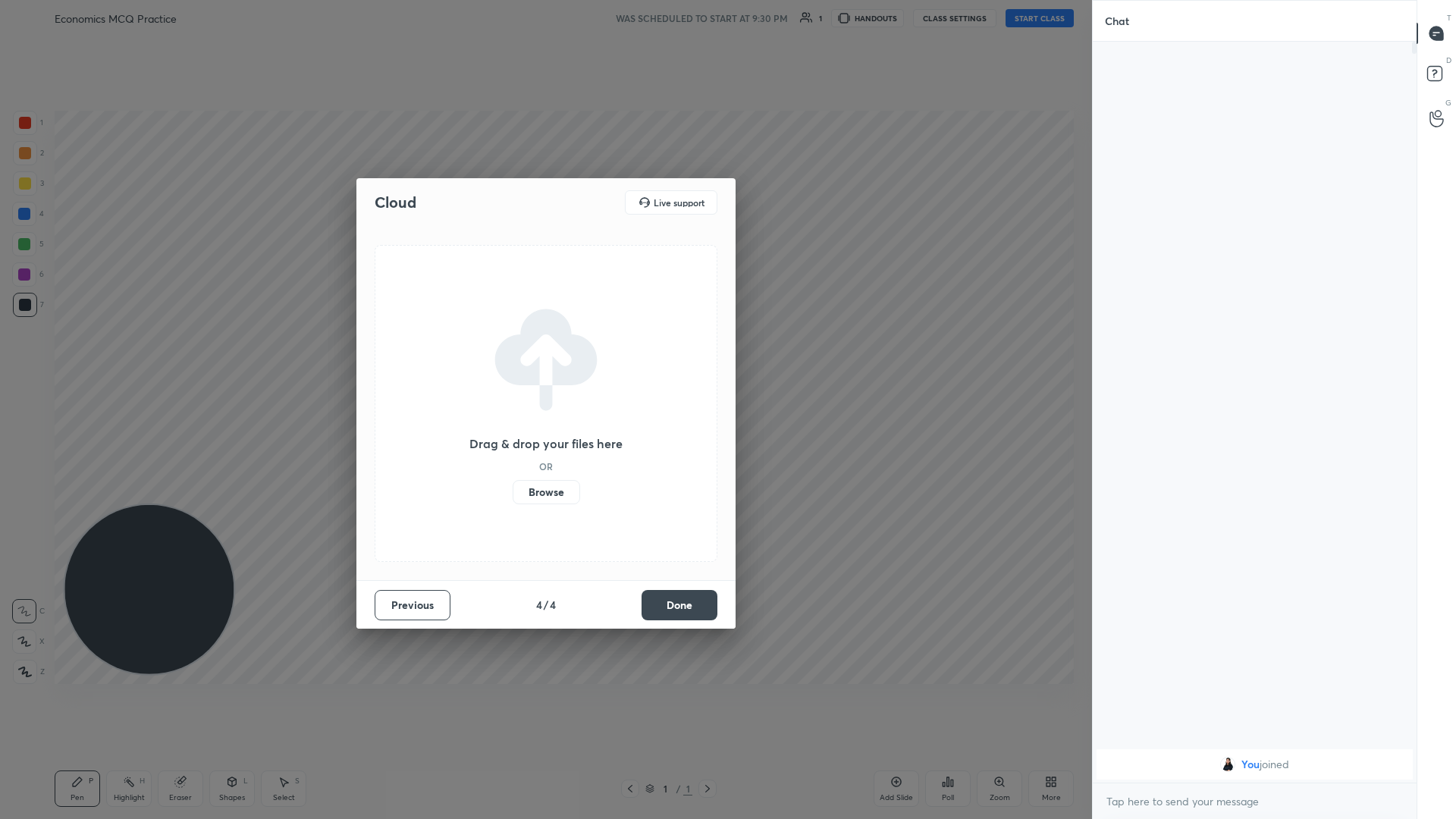 click on "Done" at bounding box center [679, 605] 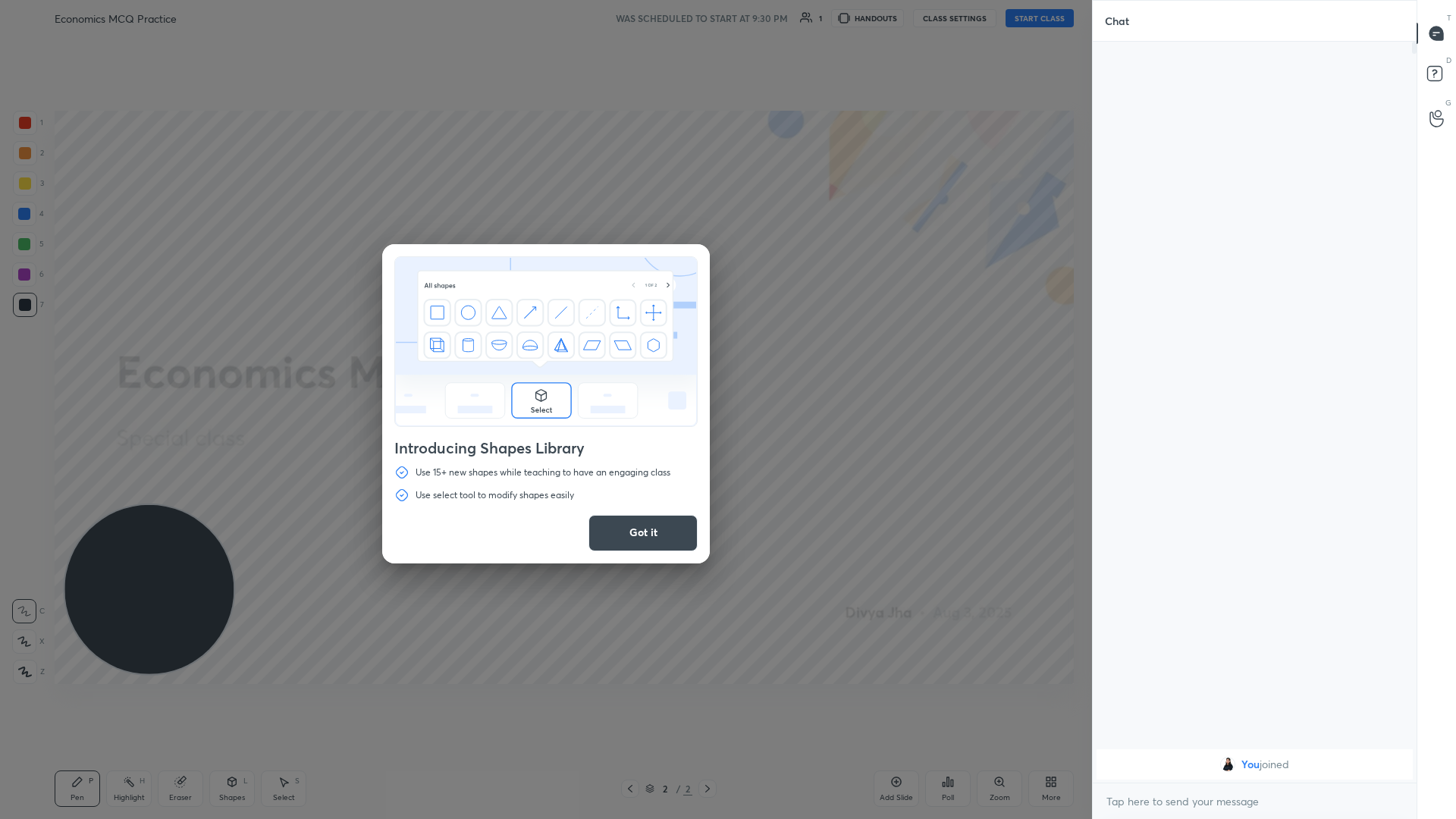 click on "Got it" at bounding box center [643, 533] 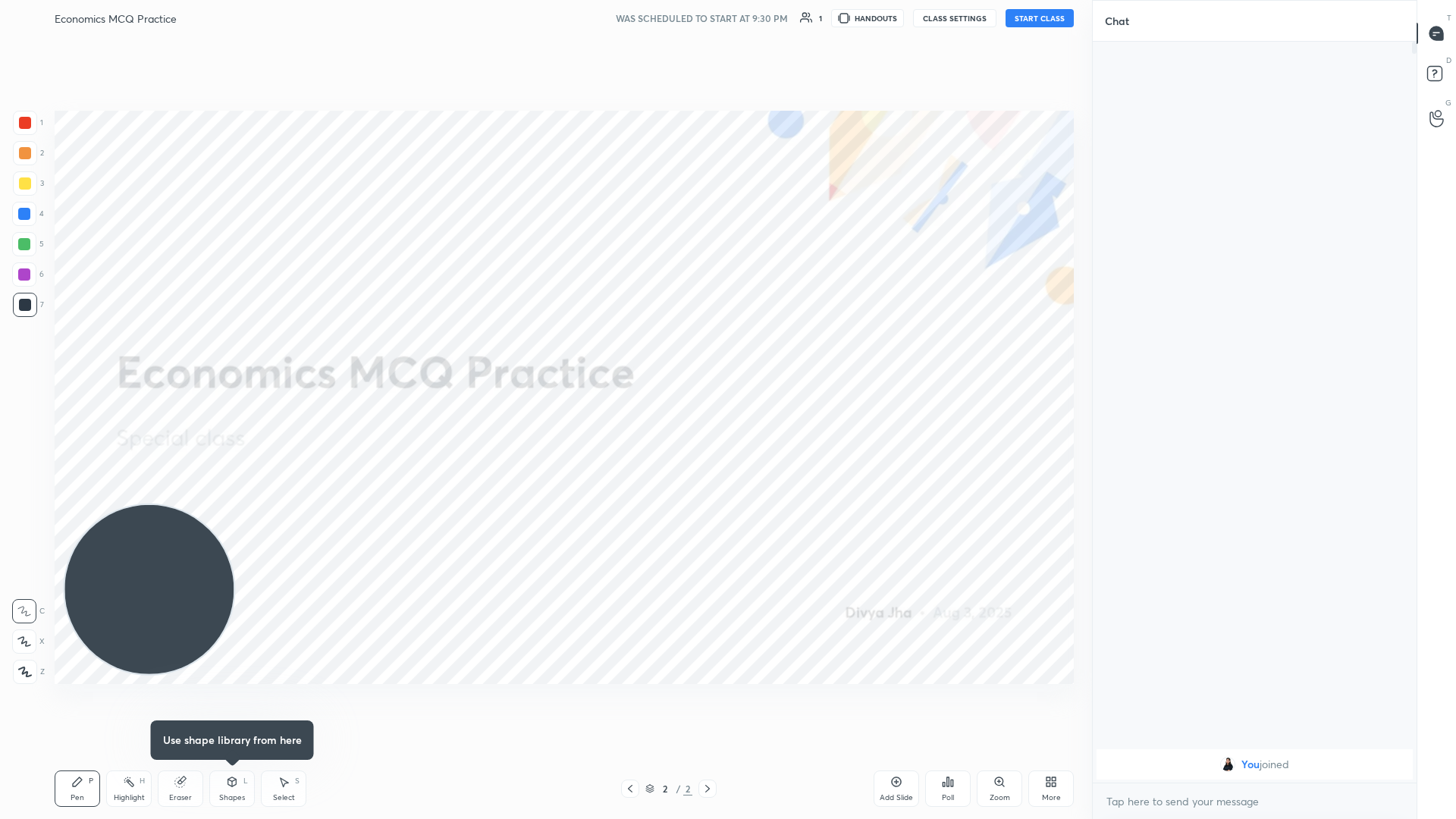 click on "START CLASS" at bounding box center [1040, 18] 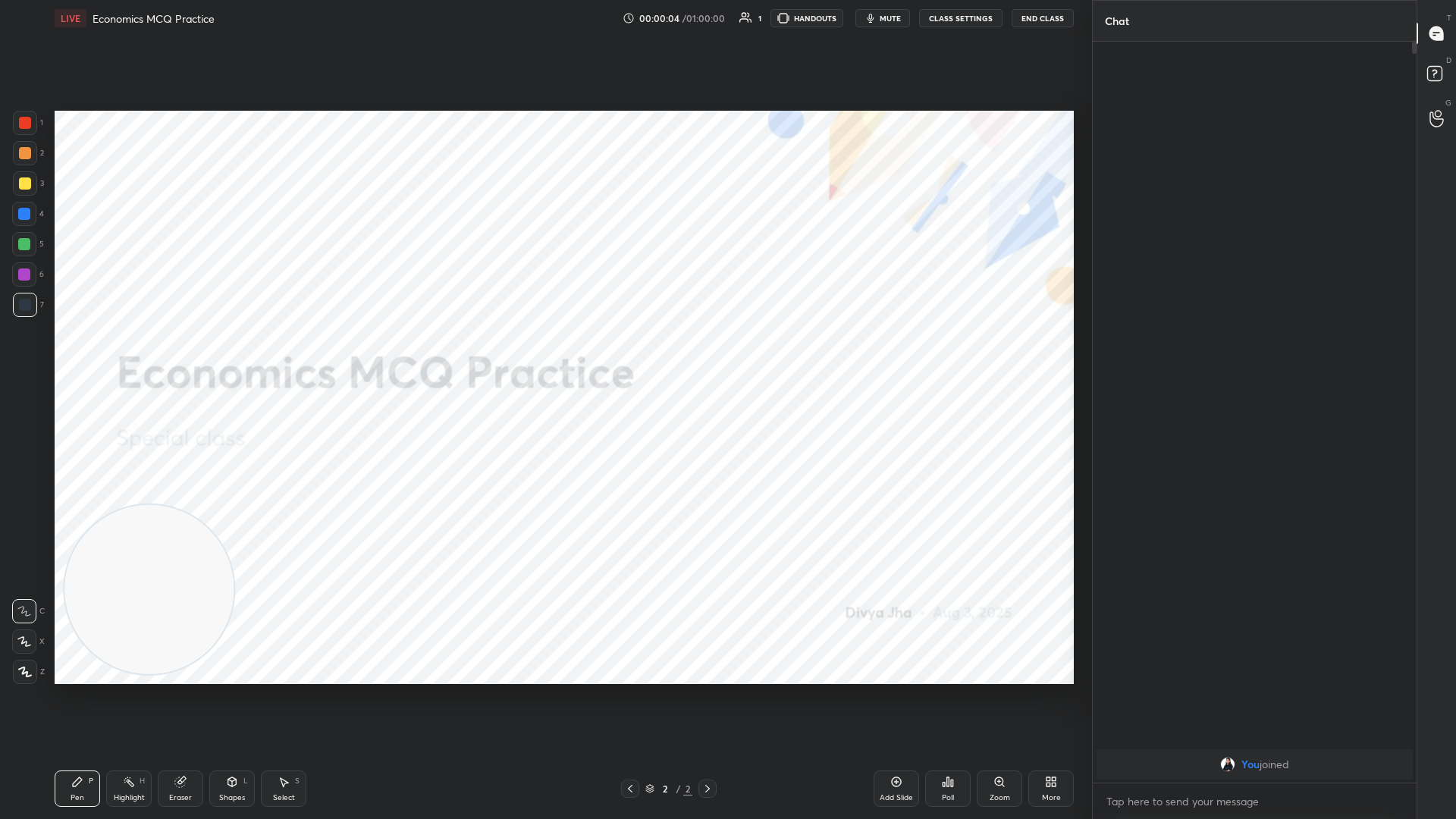 click 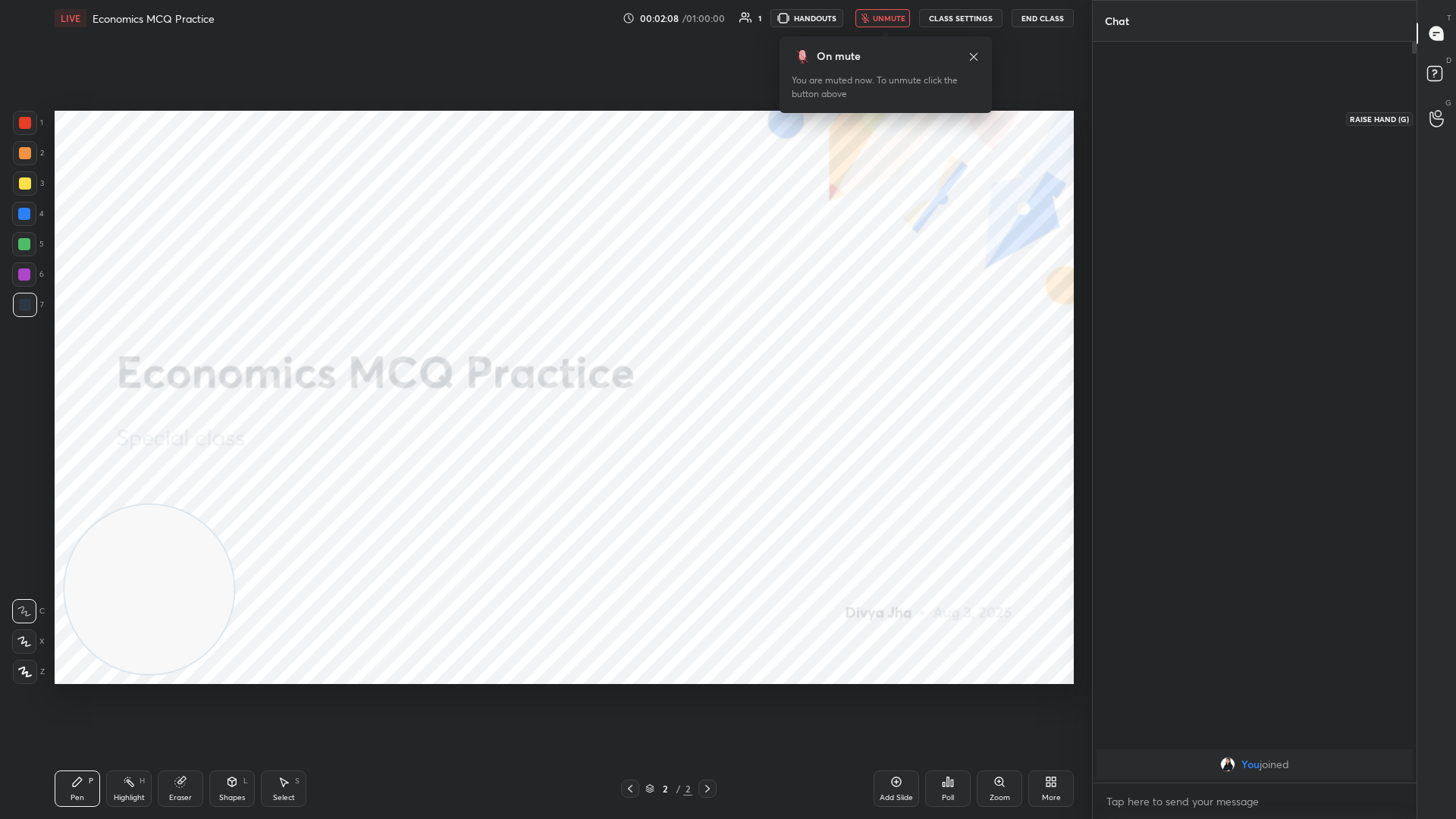 click 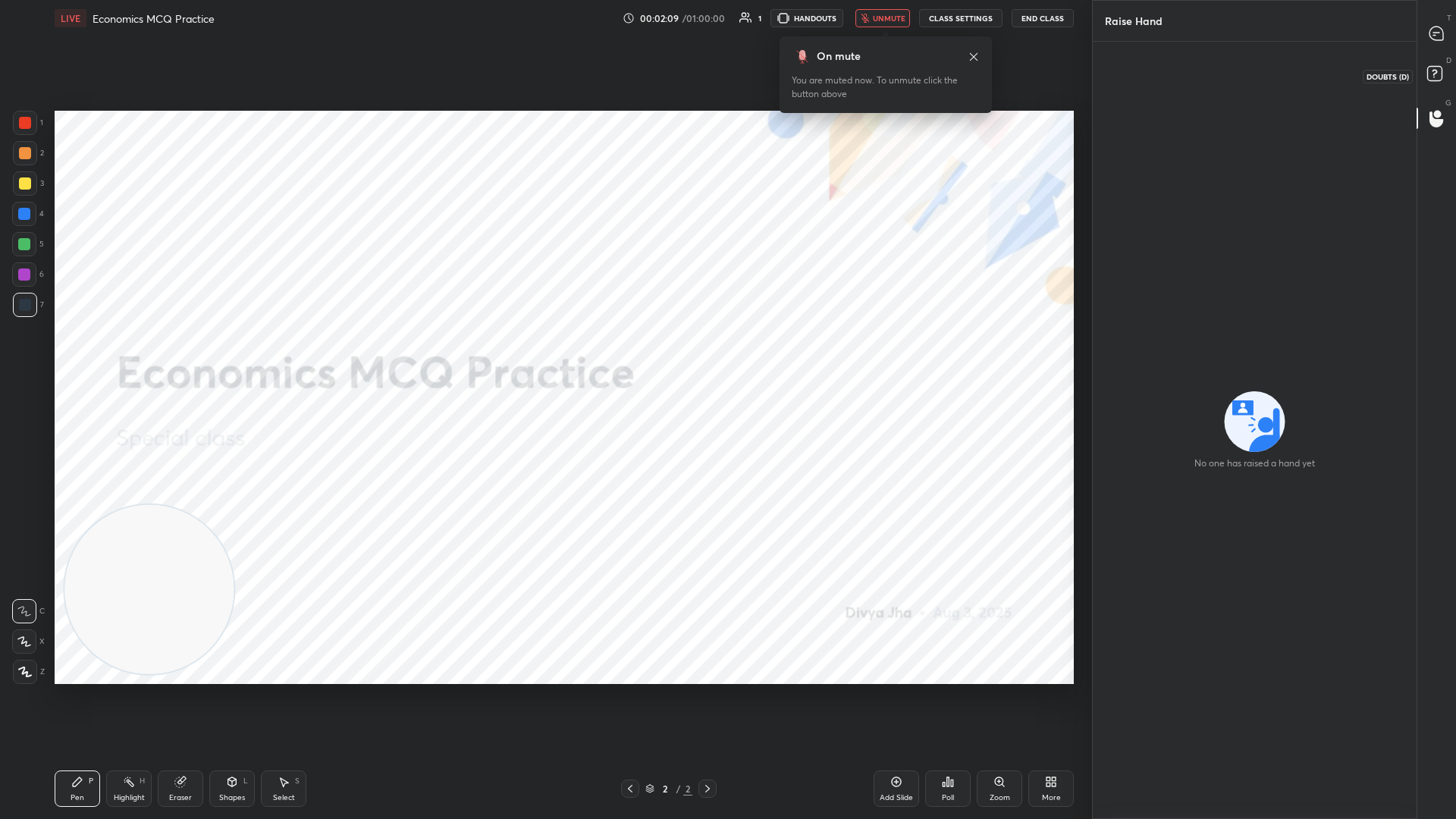 click 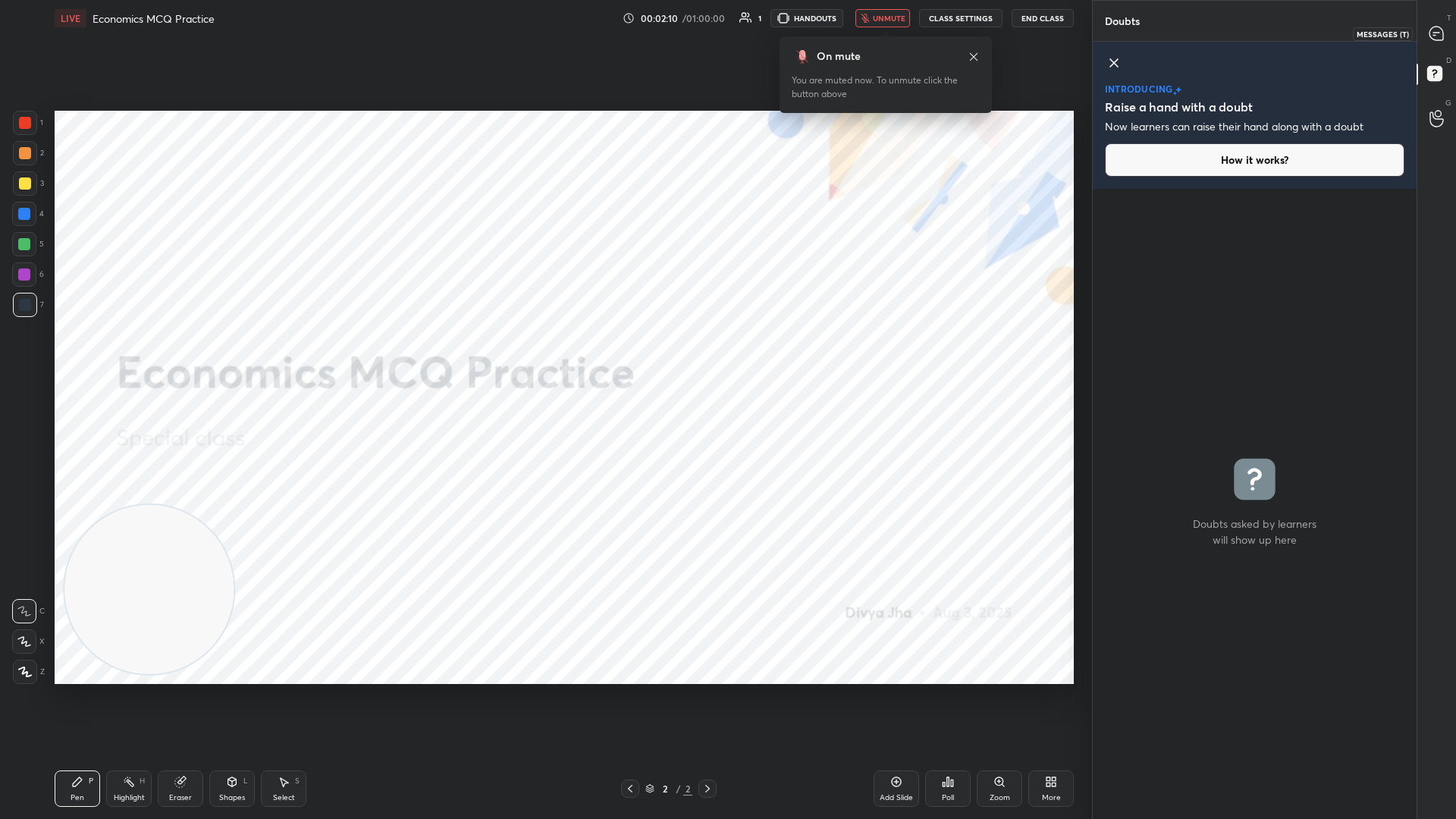 click 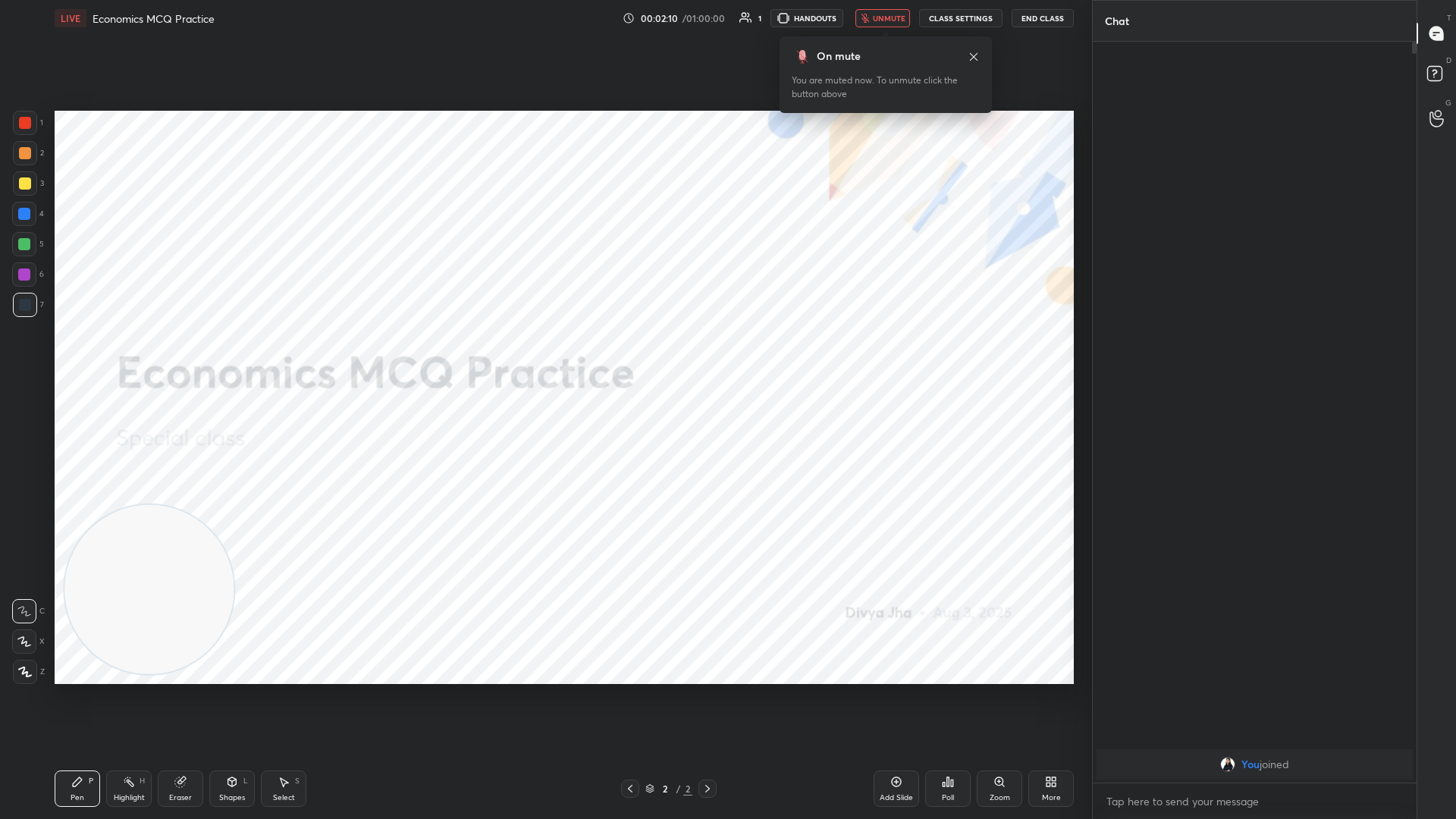scroll, scrollTop: 5, scrollLeft: 5, axis: both 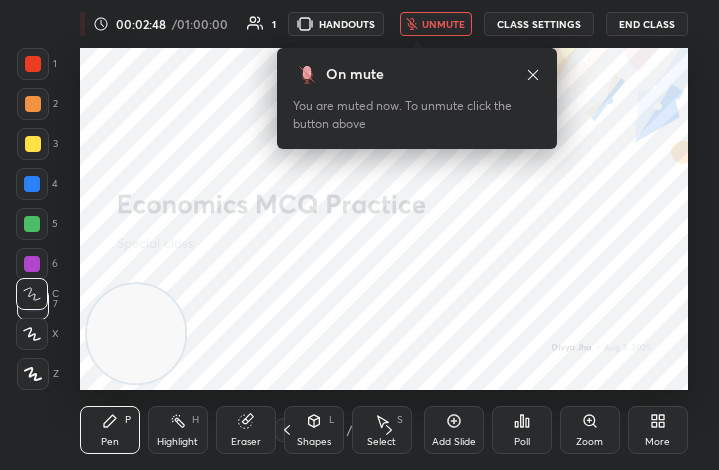 click 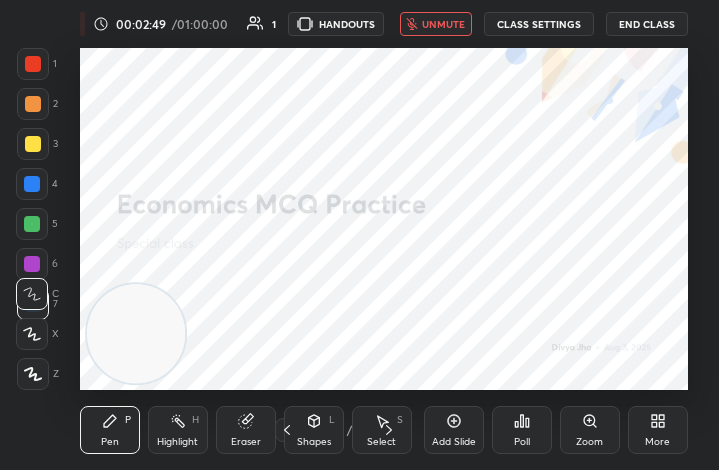 click on "More" at bounding box center [657, 442] 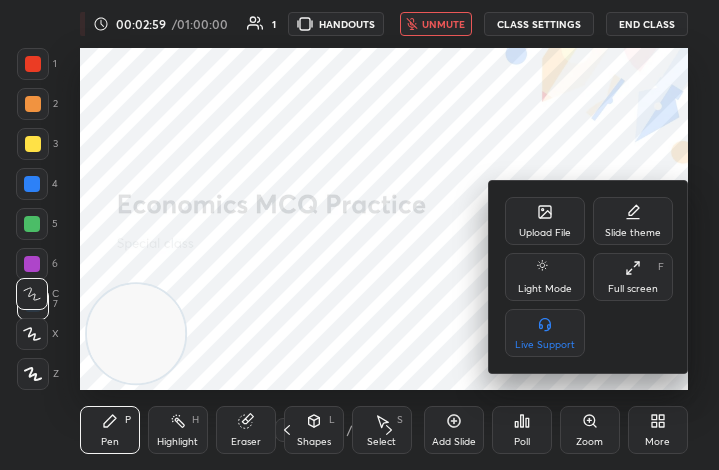 click on "Full screen" at bounding box center (633, 289) 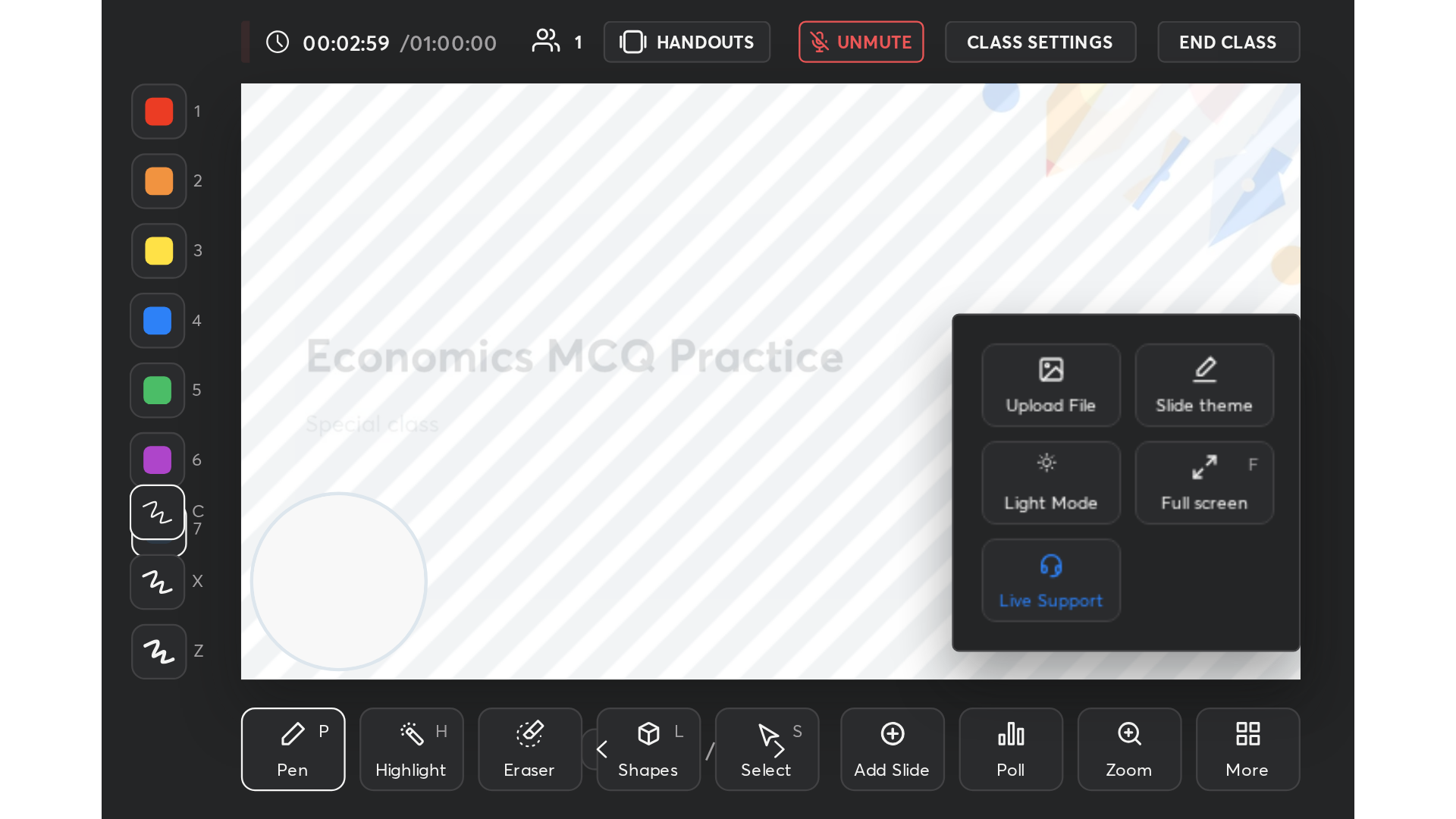 scroll, scrollTop: 75111, scrollLeft: 74479, axis: both 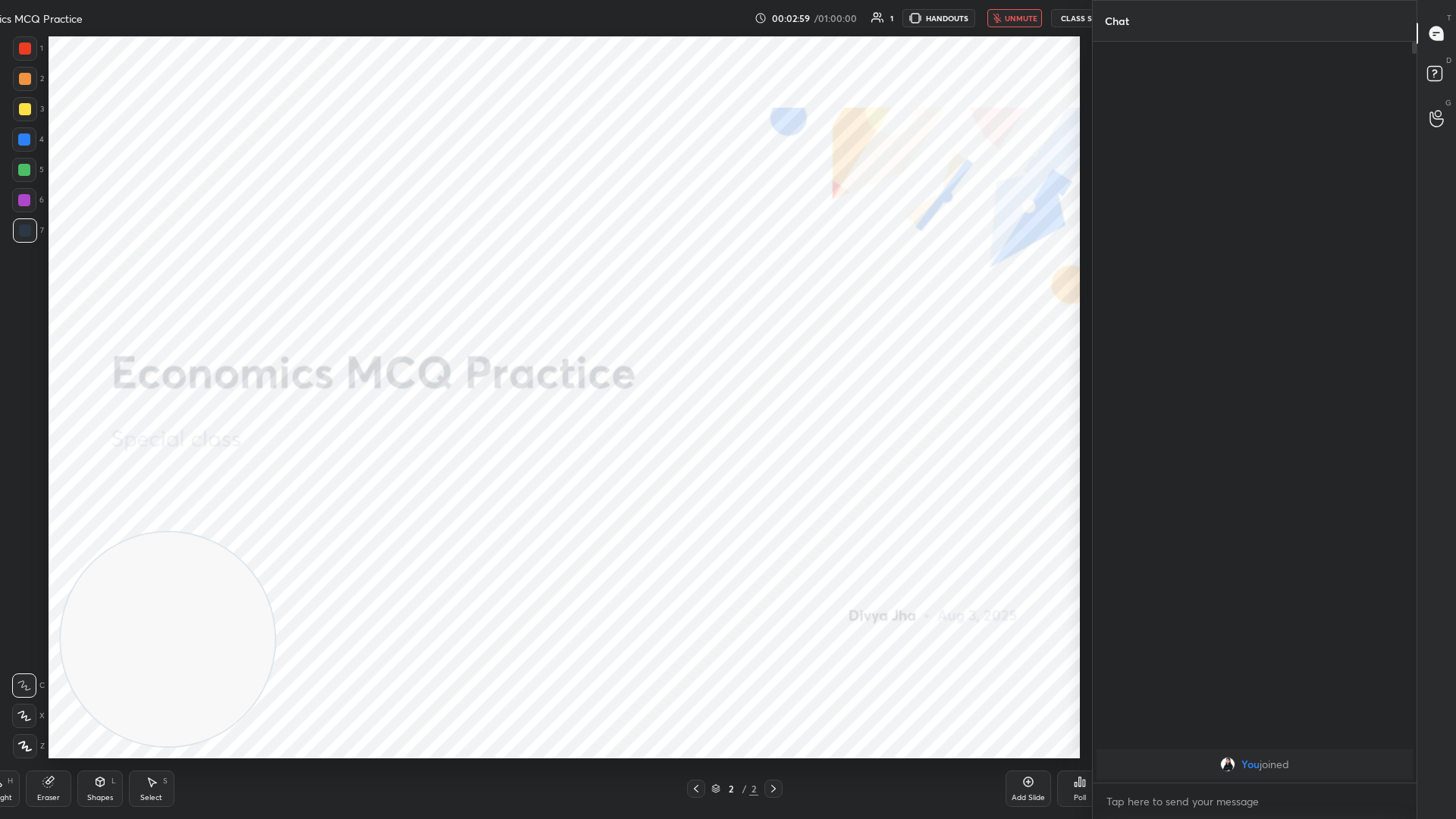 type on "x" 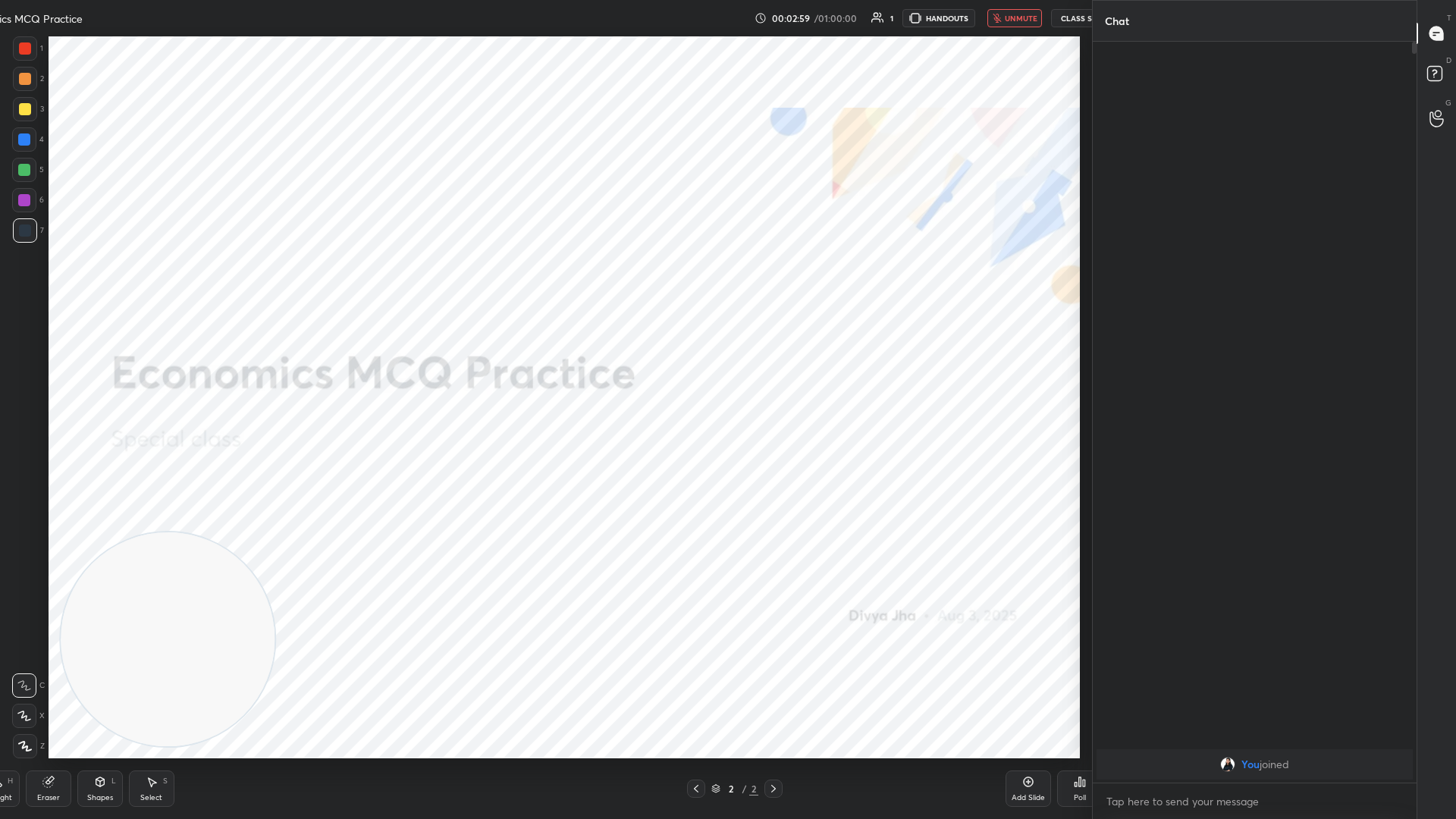 scroll, scrollTop: 722, scrollLeft: 1192, axis: both 